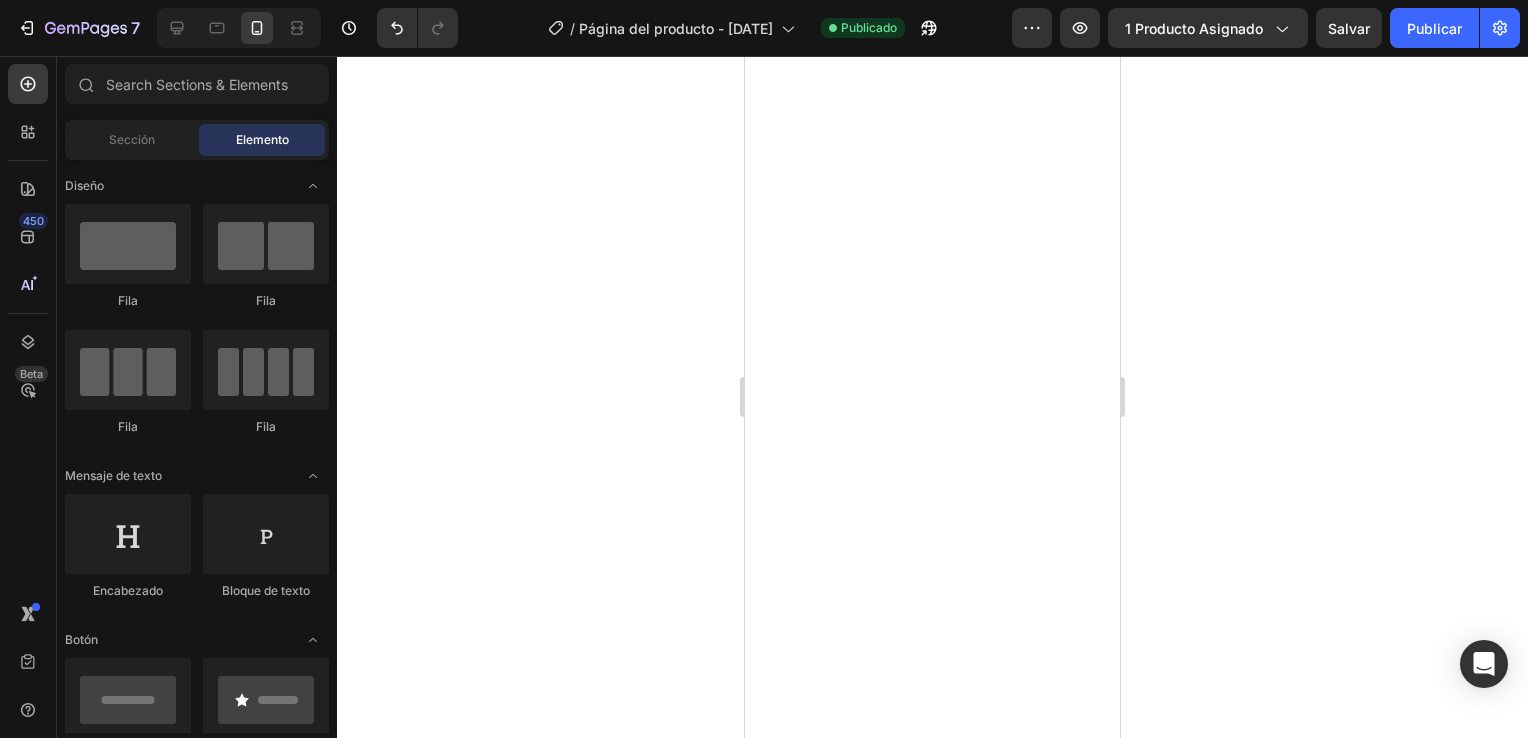 scroll, scrollTop: 0, scrollLeft: 0, axis: both 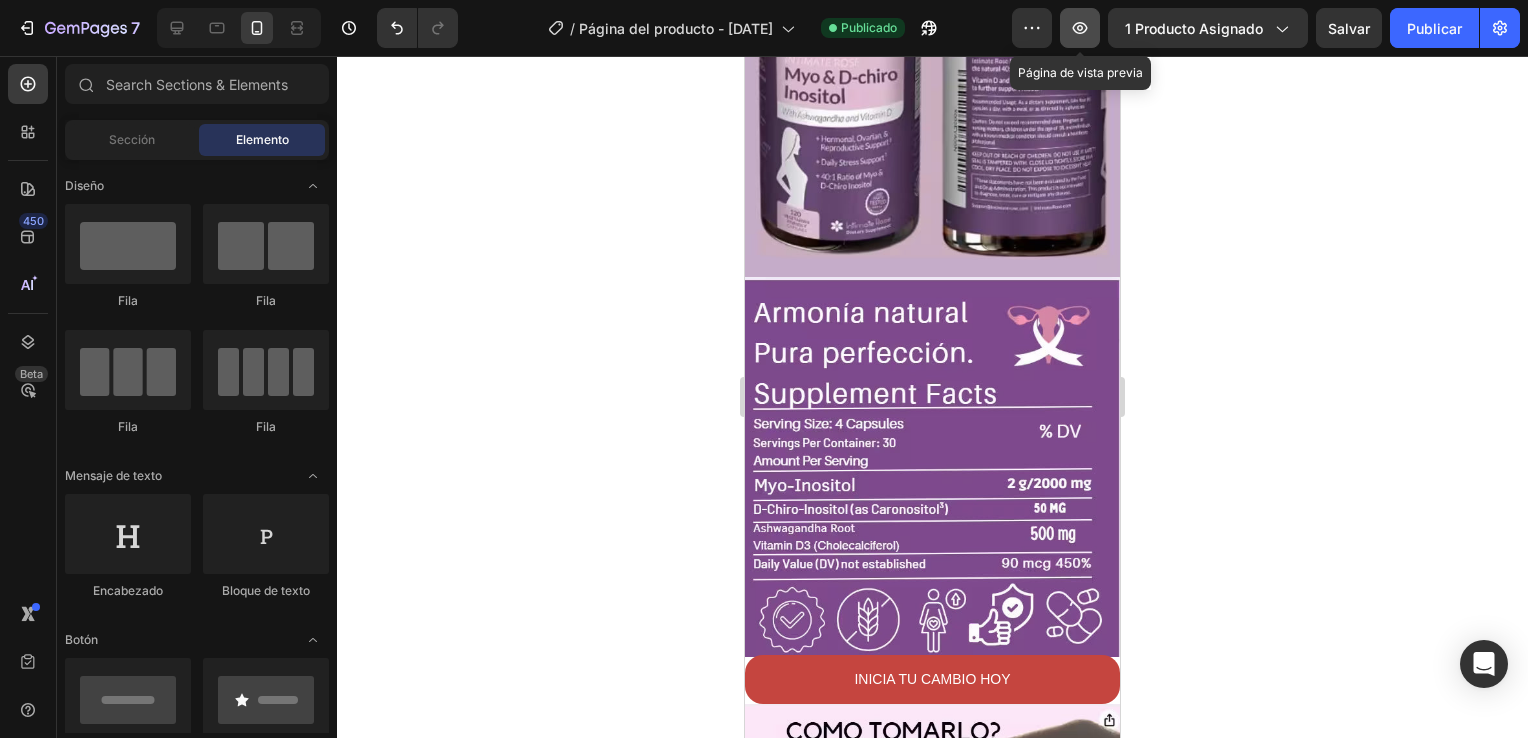 click 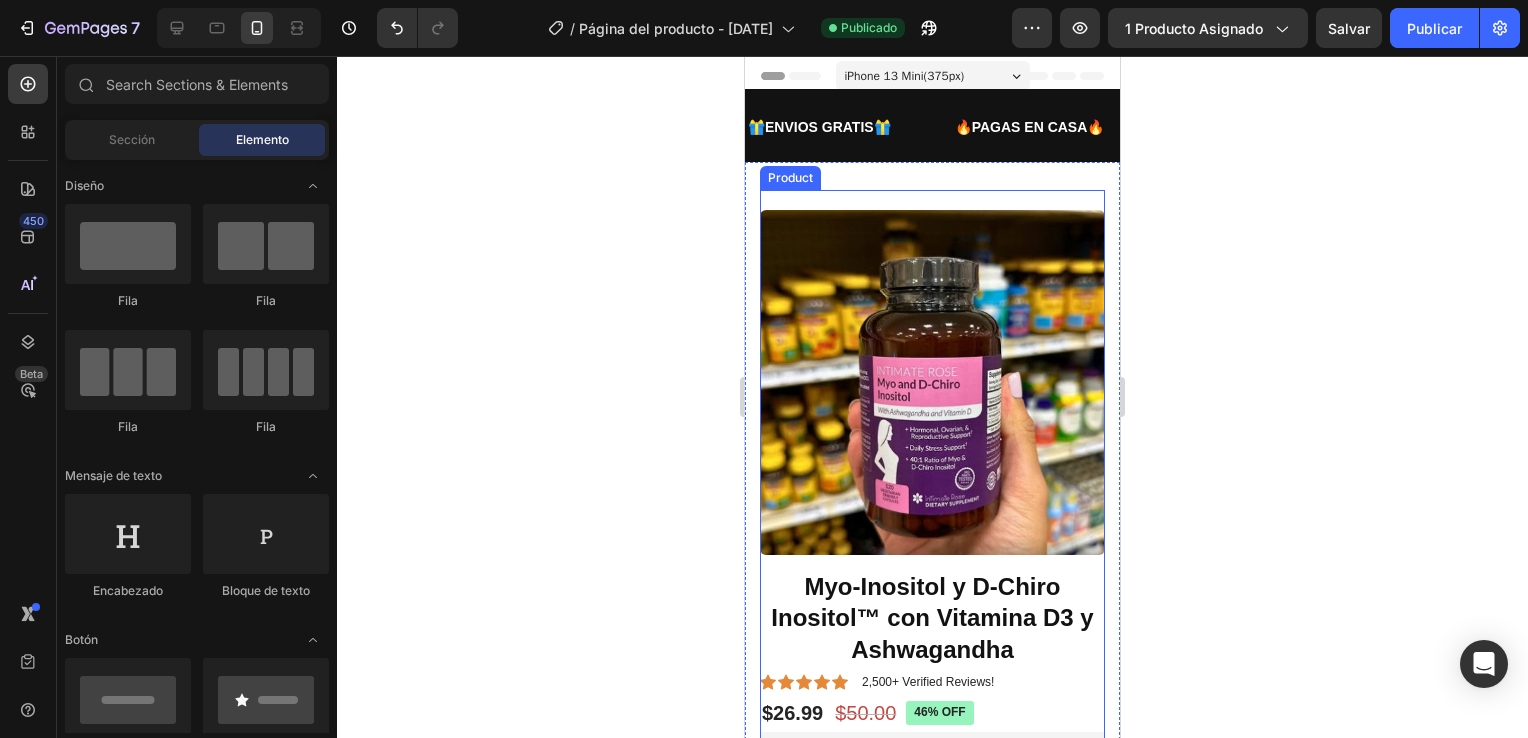 scroll, scrollTop: 300, scrollLeft: 0, axis: vertical 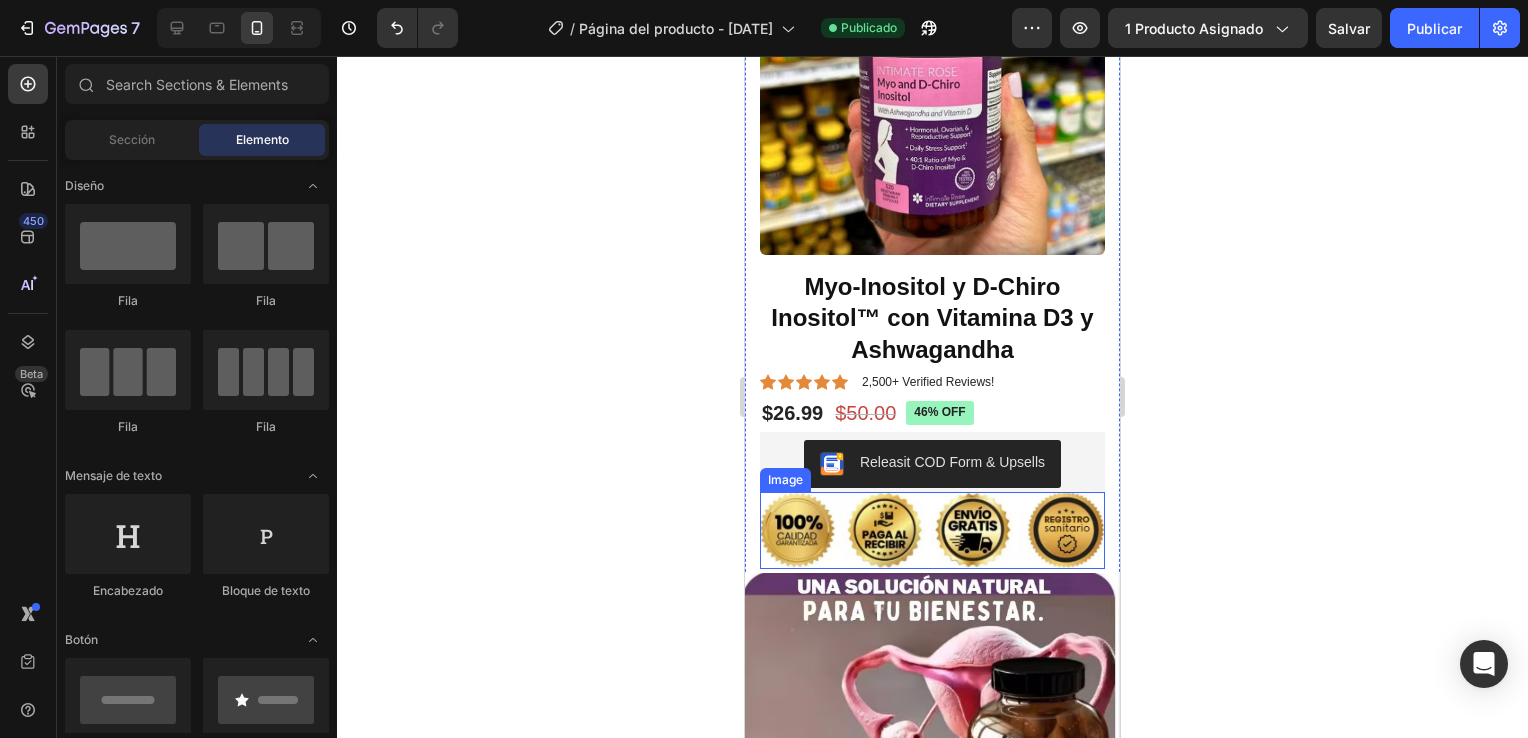 click at bounding box center [932, 530] 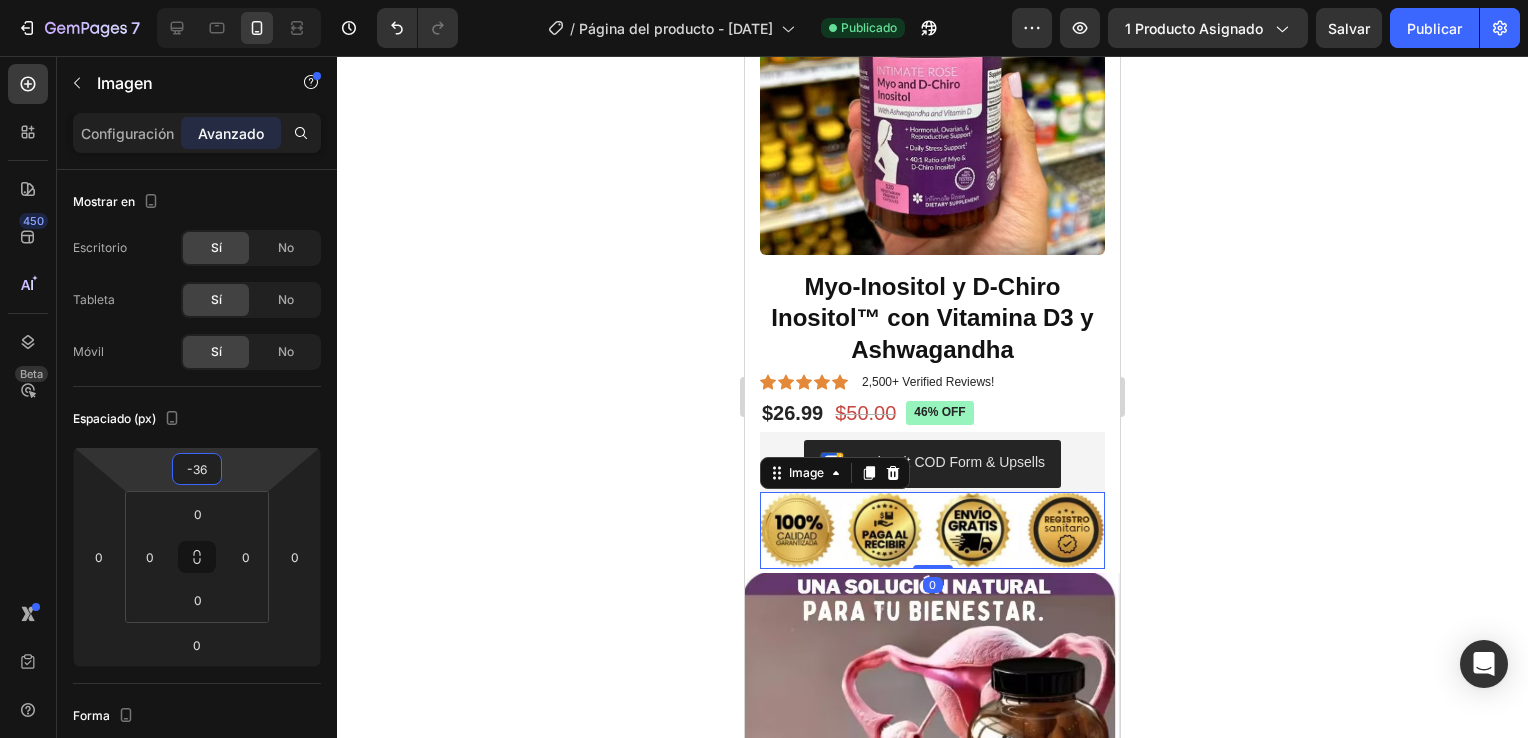 type on "-32" 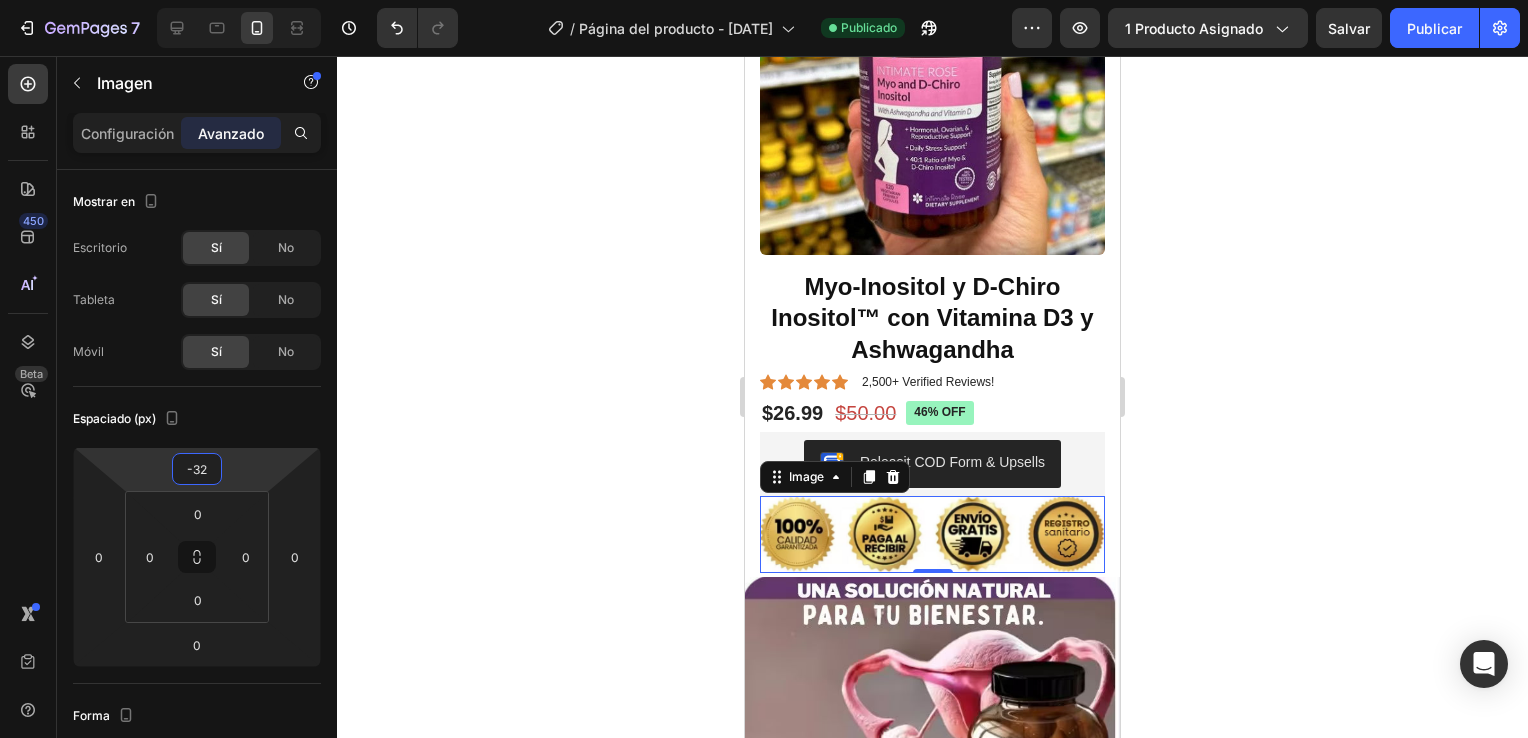 click on "7   /  Página del producto - 31 de julio, 12:34:45 Publicado Preview 1 producto asignado  Salvar   Publicar  450 Beta Sections(30) Elements(84) Sección Elemento Hero Section Product Detail Brands Trusted Badges Guarantee Product Breakdown How to use Testimonials Compare Bundle FAQs Social Proof Brand Story Product List Collection Blog List Contact Sticky Add to Cart Custom Footer Browse Library 450 Diseño
Fila
Fila
Fila
Fila Mensaje de texto
Encabezado
Bloque de texto Botón
Botón
Botón Medio
Imagen
Imagen" at bounding box center (764, 0) 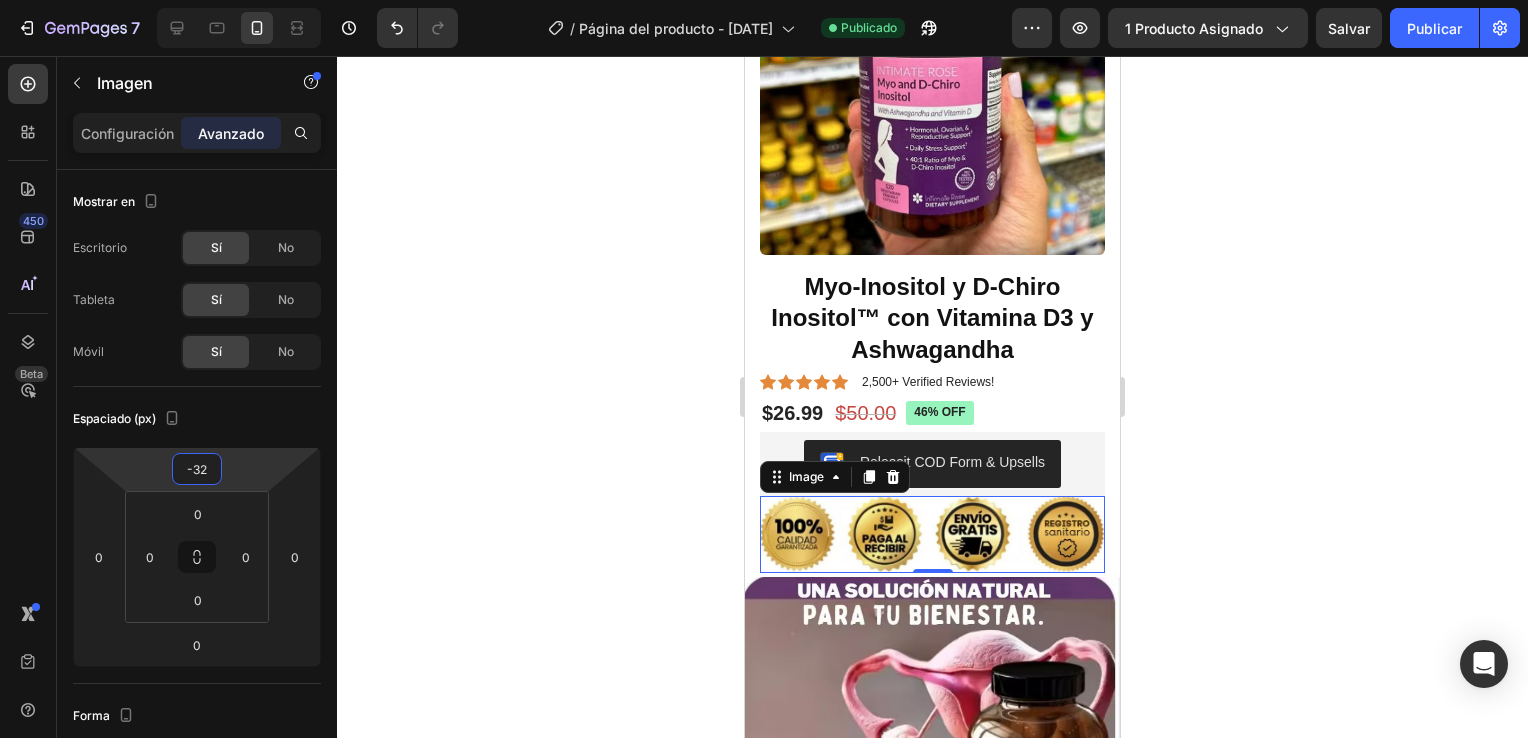 click 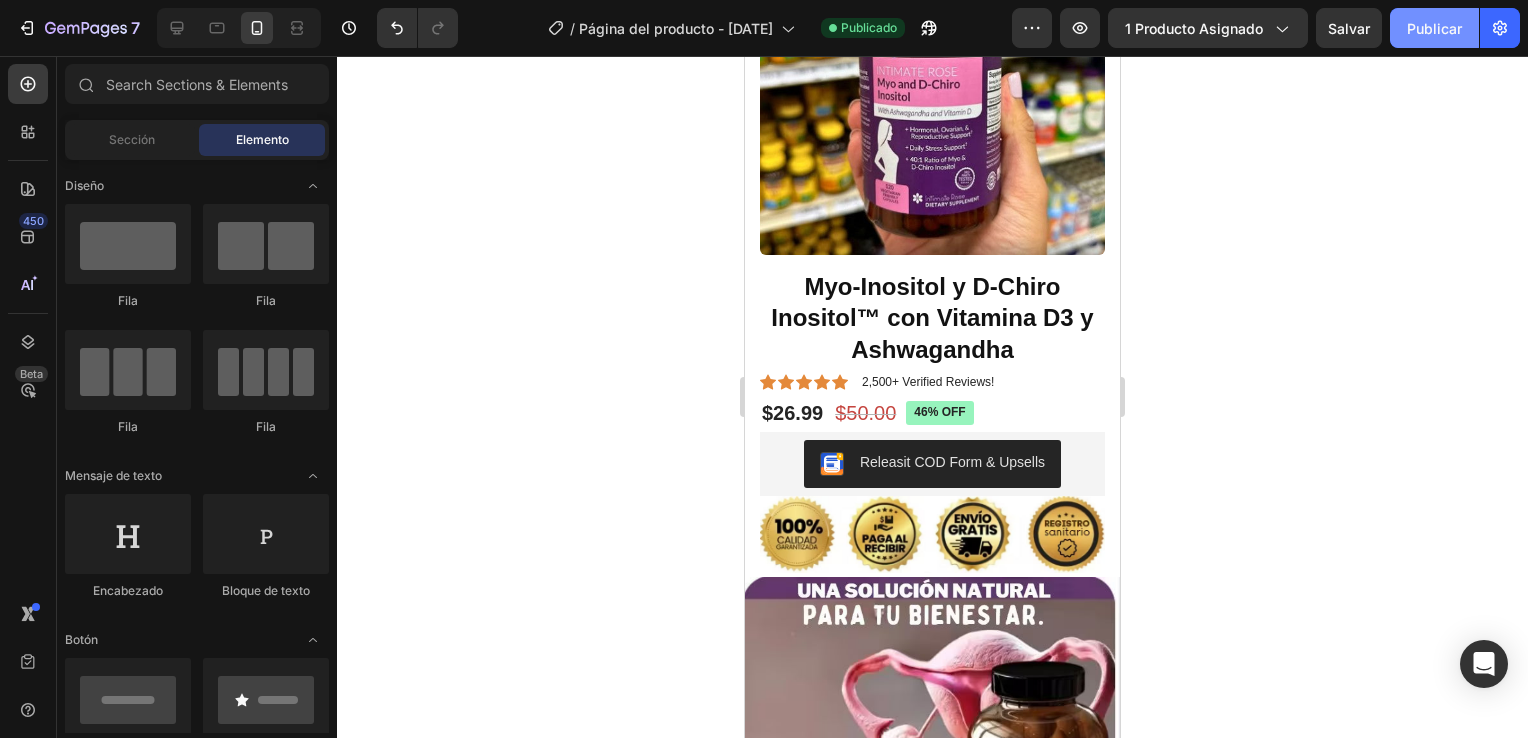 click on "Publicar" 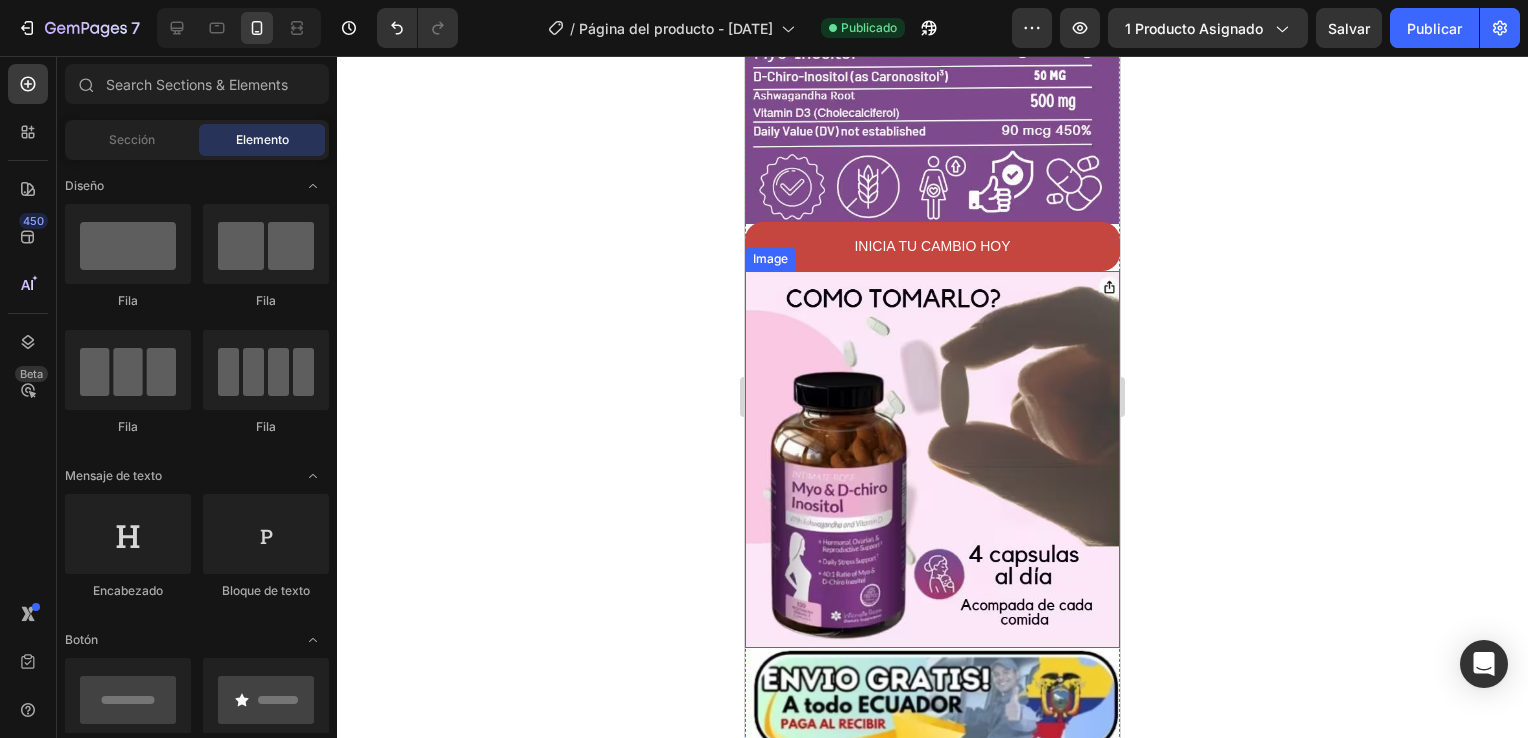 scroll, scrollTop: 3800, scrollLeft: 0, axis: vertical 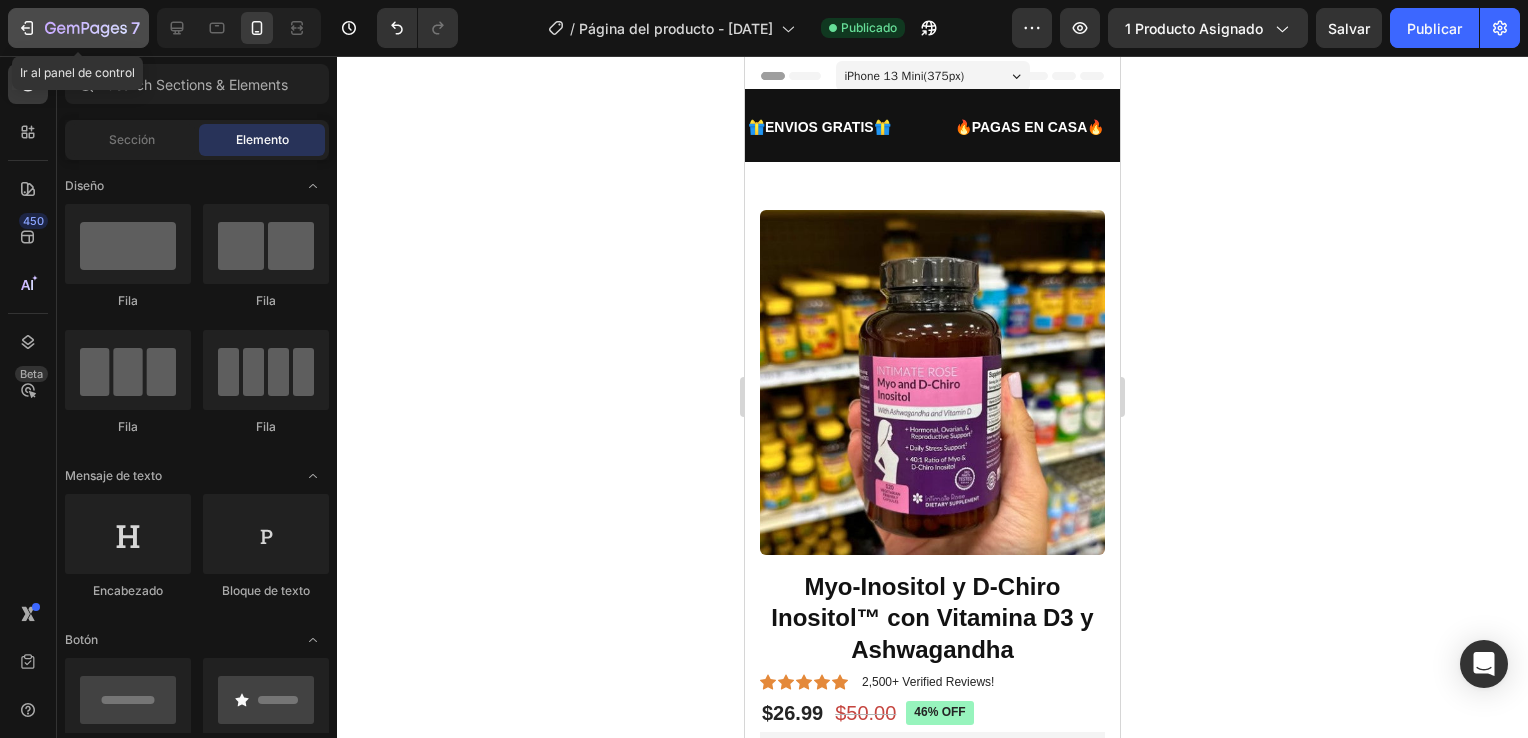 click 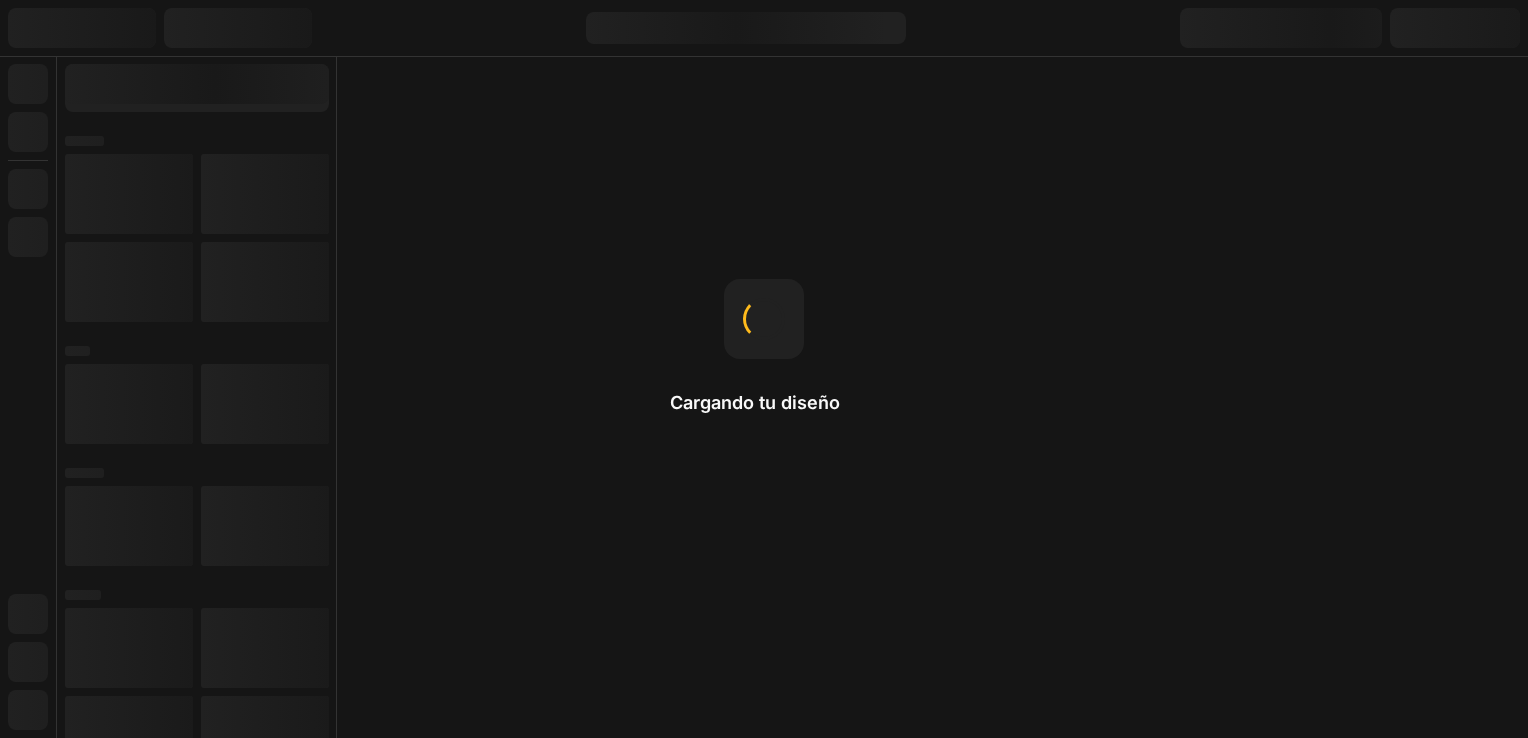 scroll, scrollTop: 0, scrollLeft: 0, axis: both 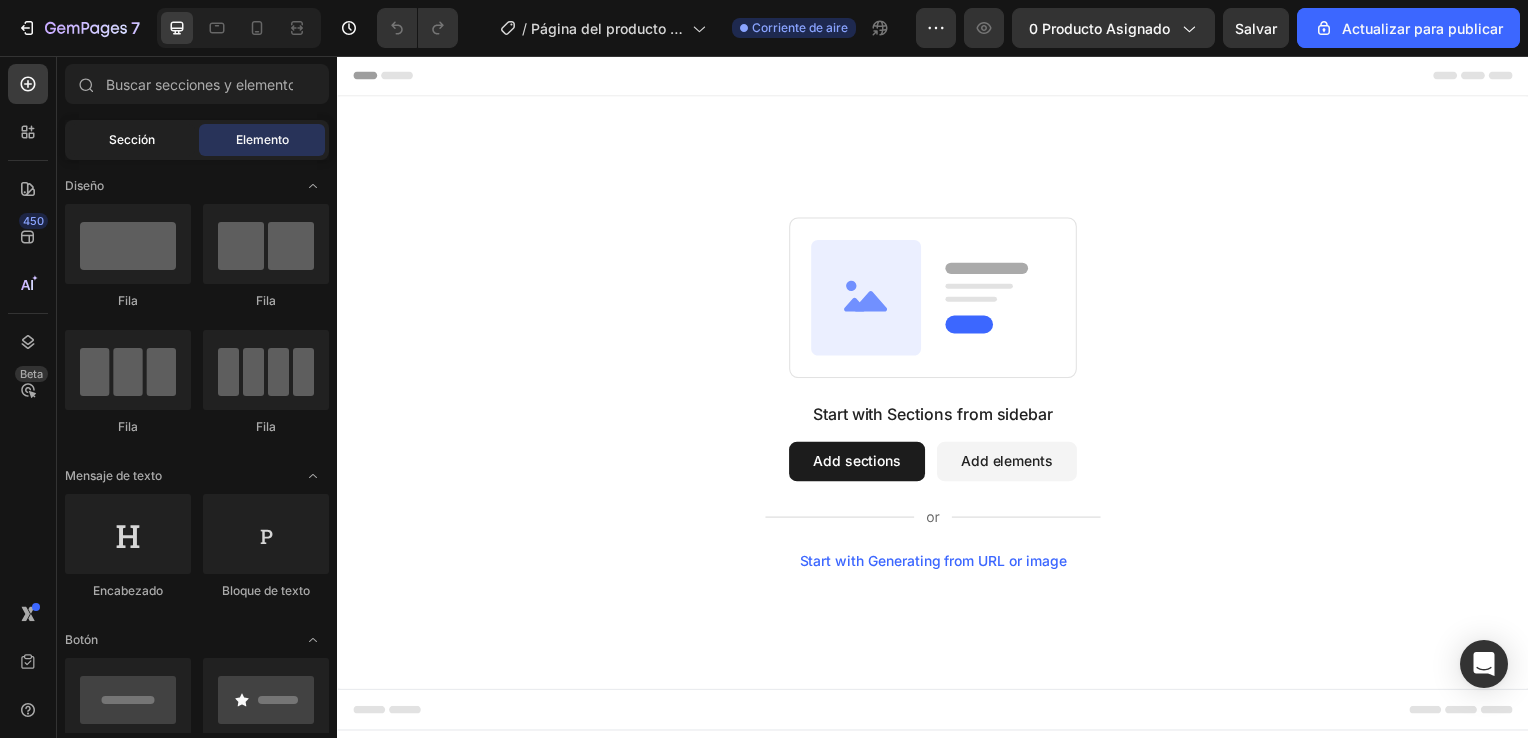 click on "Sección" at bounding box center [132, 140] 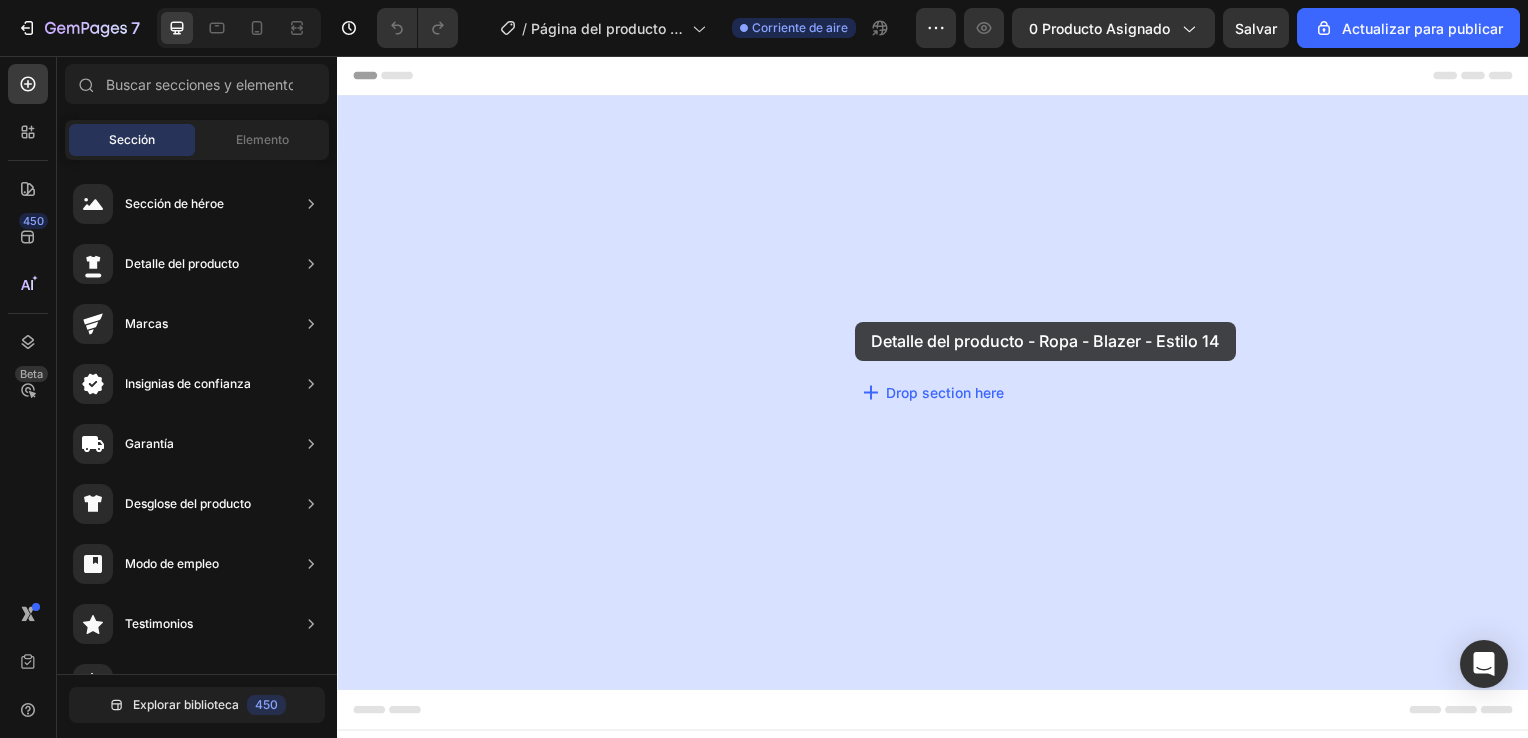 drag, startPoint x: 783, startPoint y: 269, endPoint x: 859, endPoint y: 324, distance: 93.813644 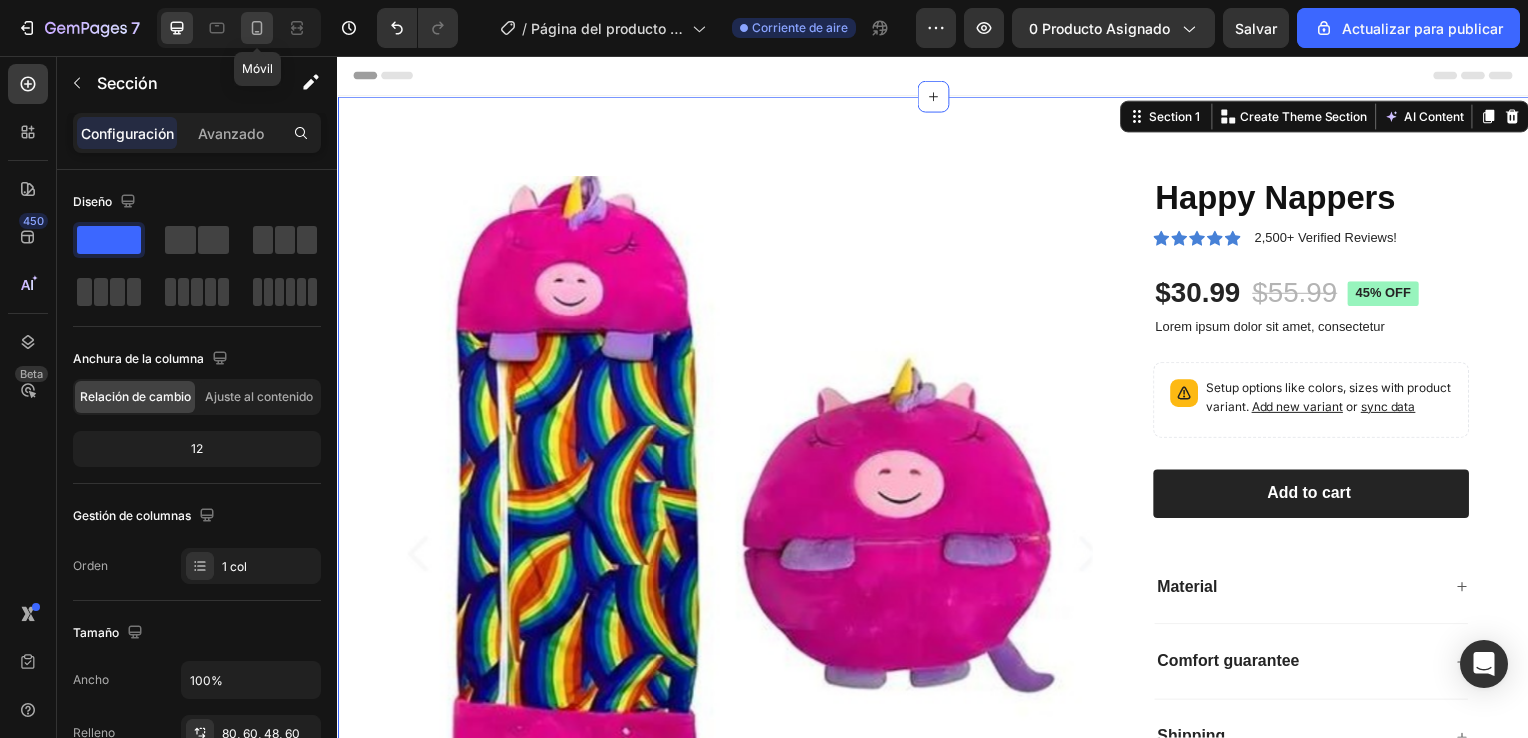 click 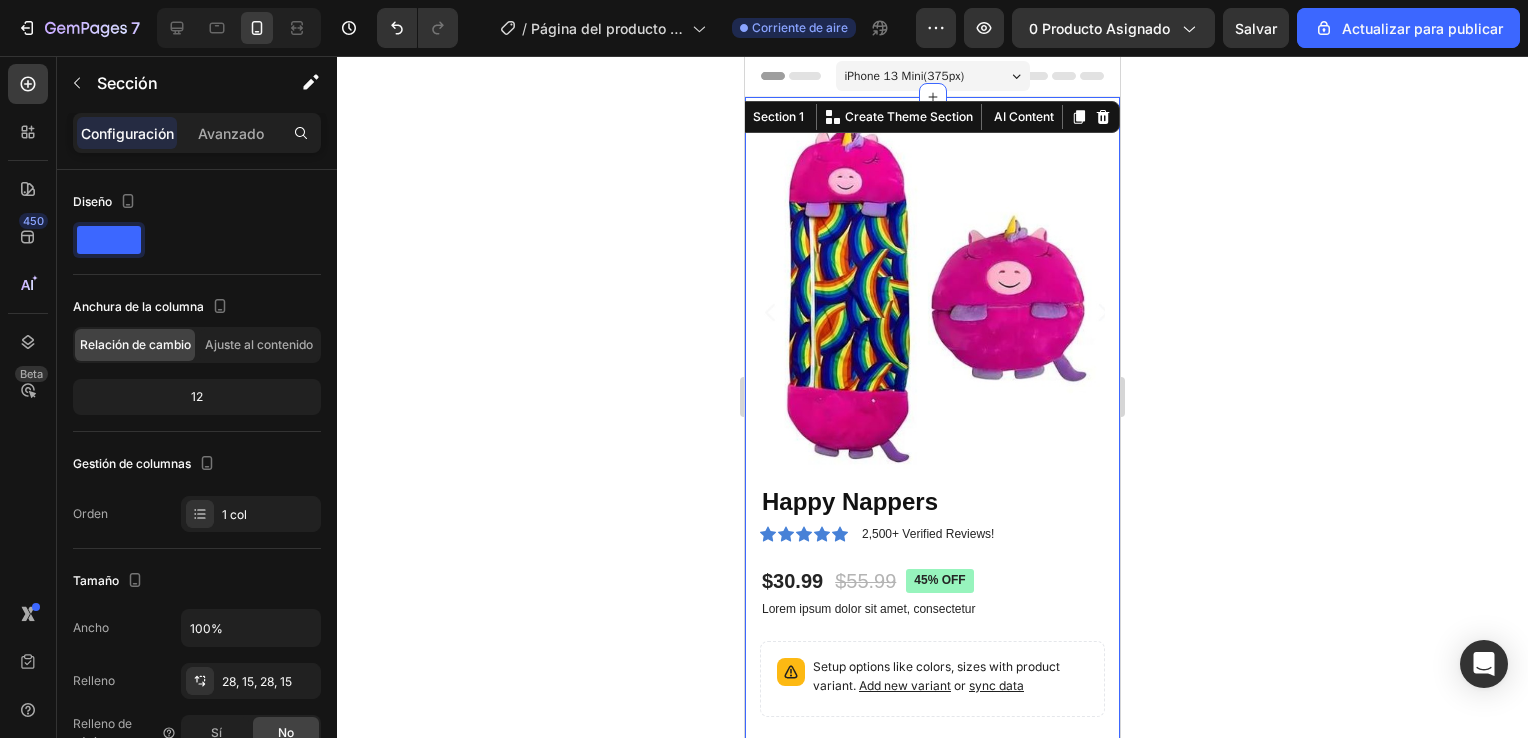 click 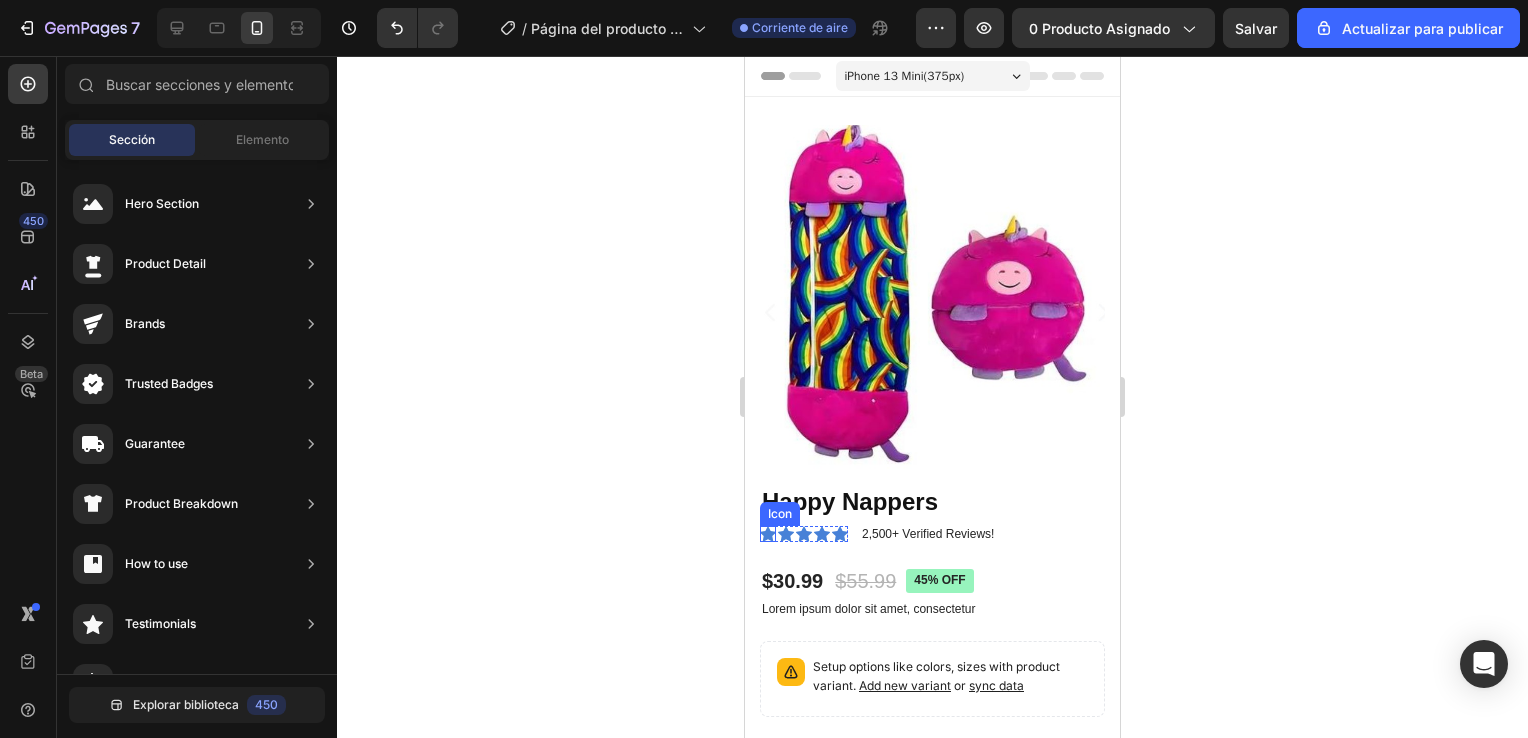 click 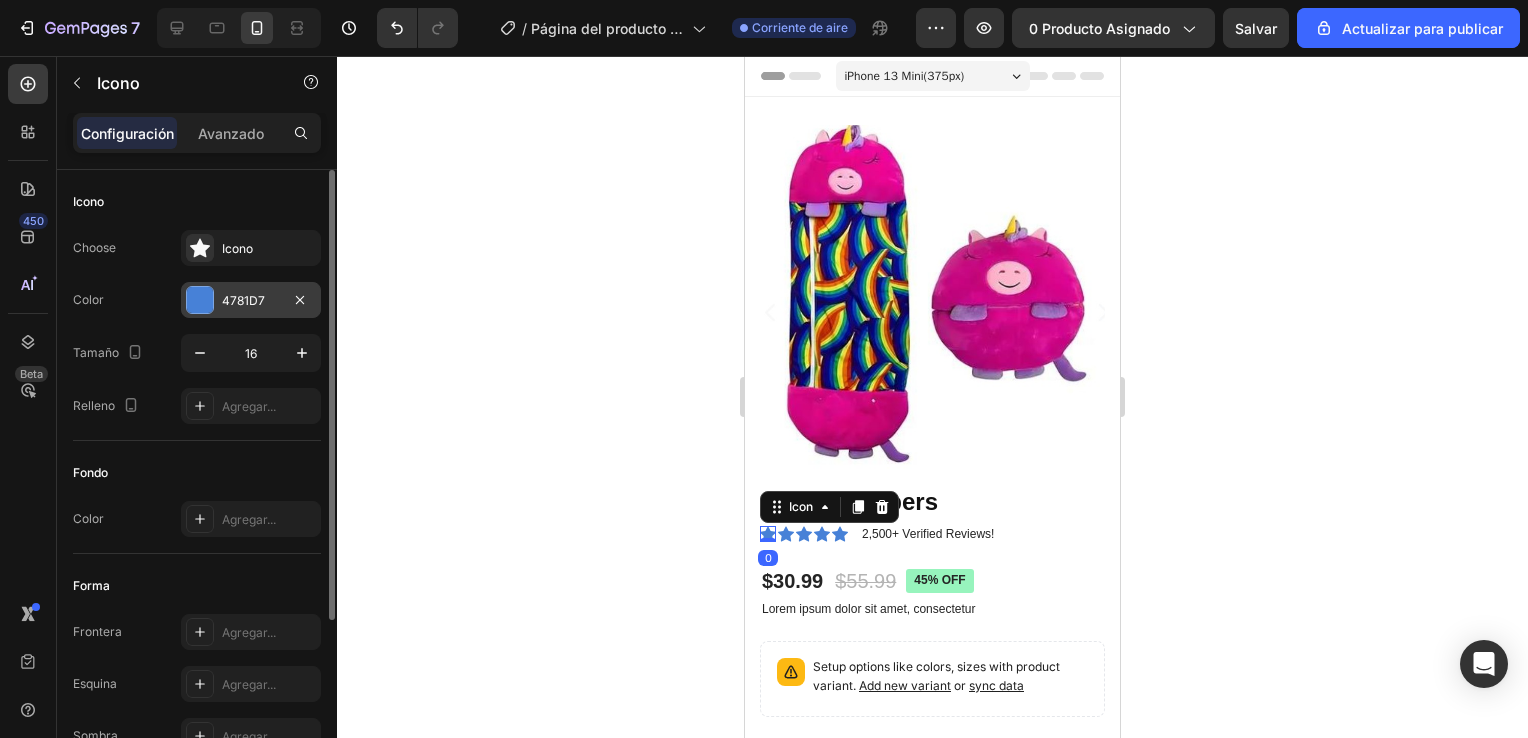 click at bounding box center [200, 300] 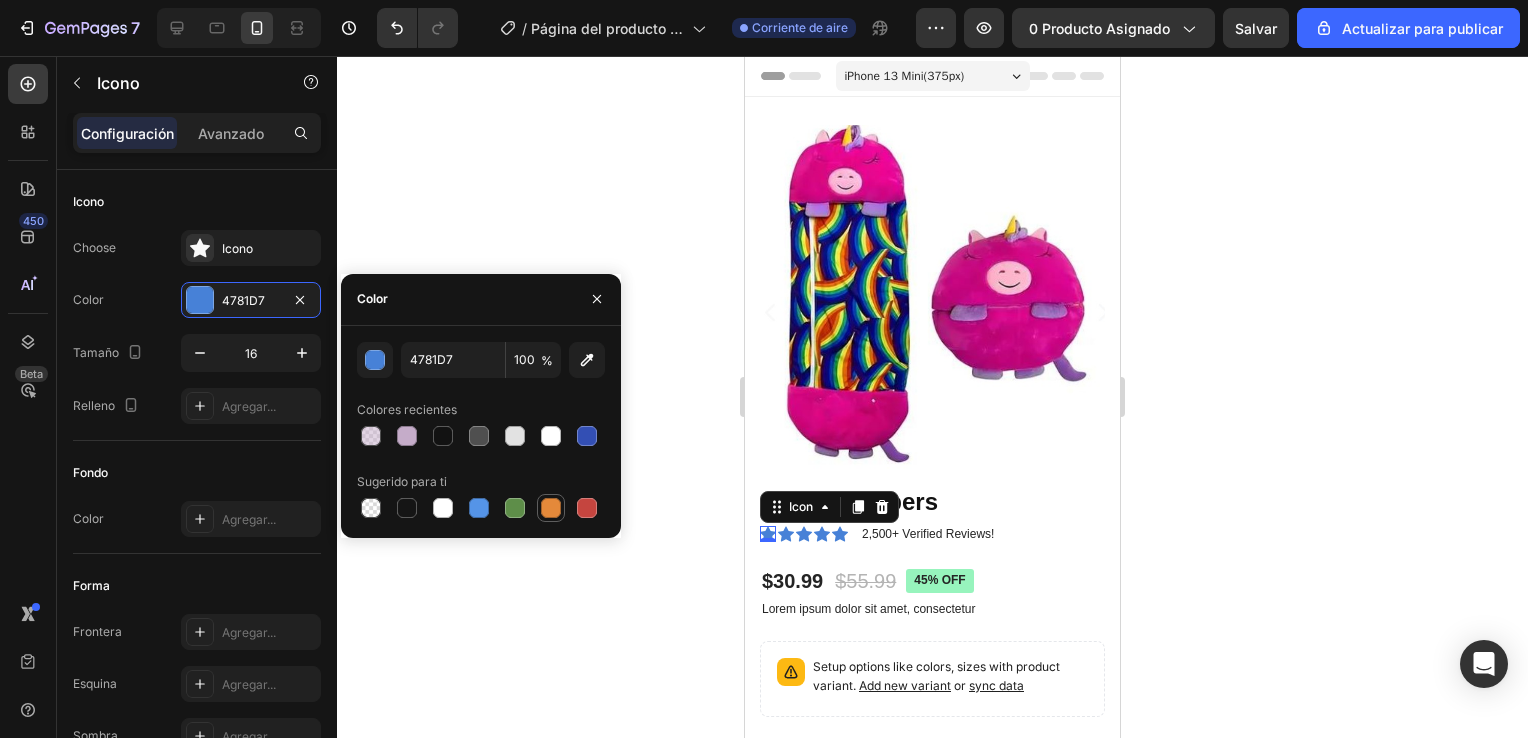 click at bounding box center (551, 508) 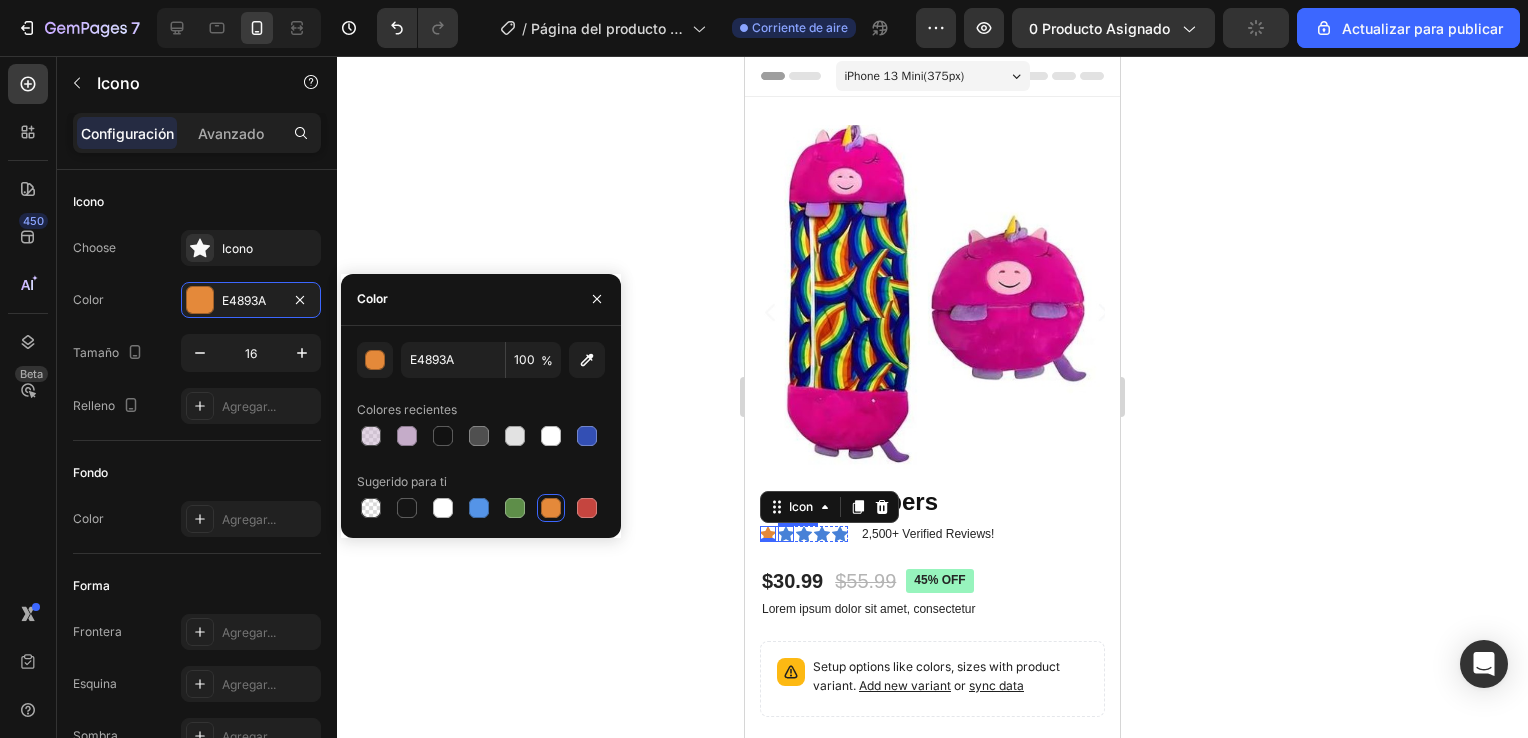 click 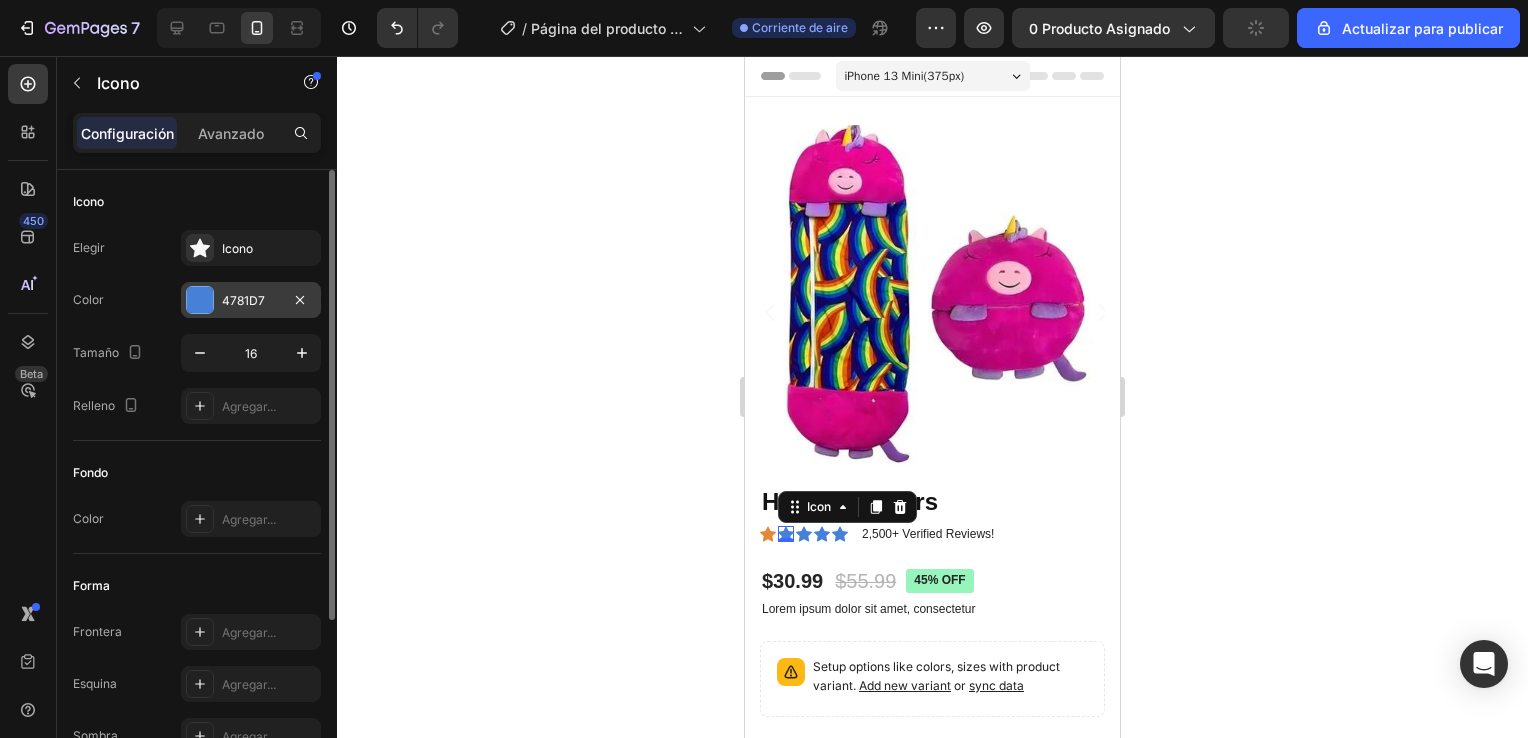 click at bounding box center (200, 300) 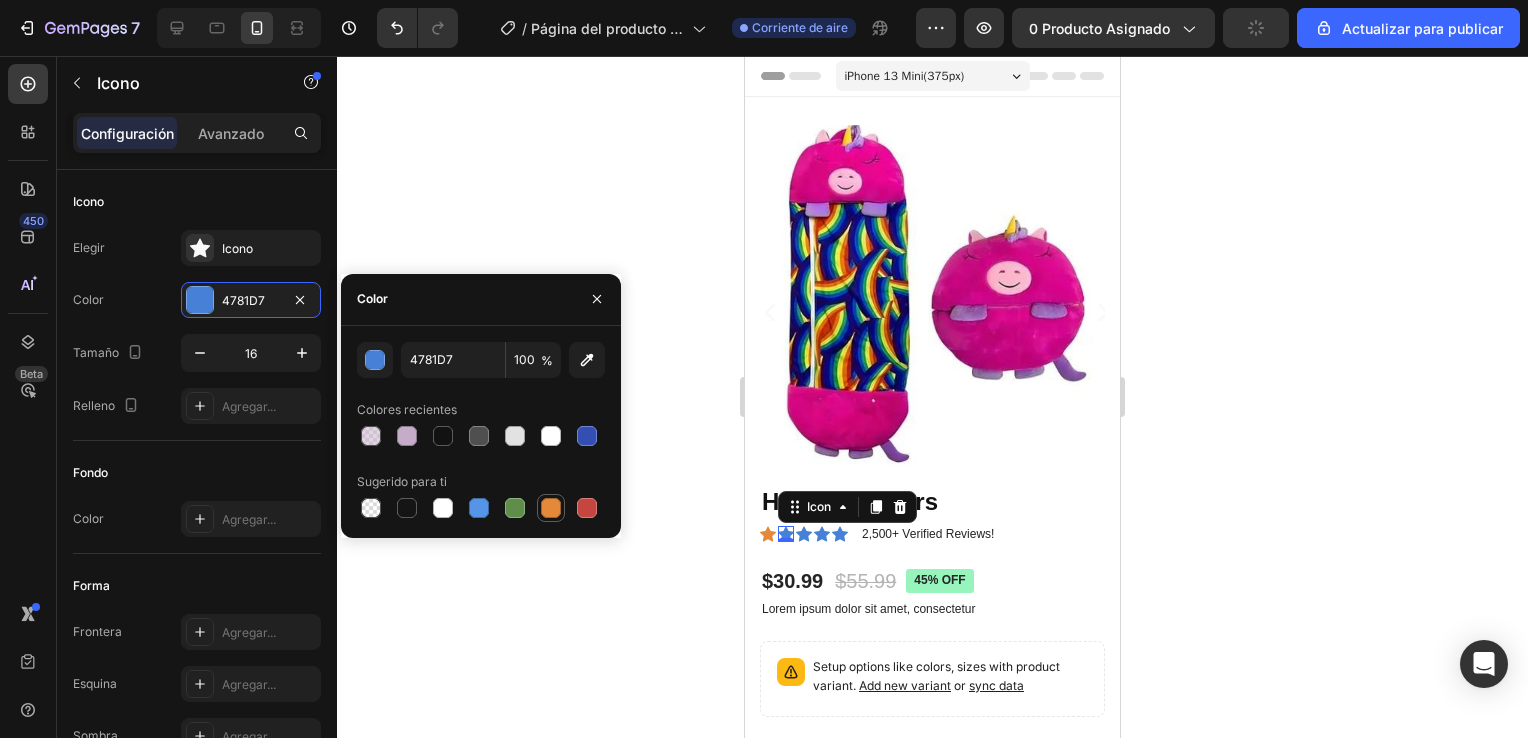 click at bounding box center (551, 508) 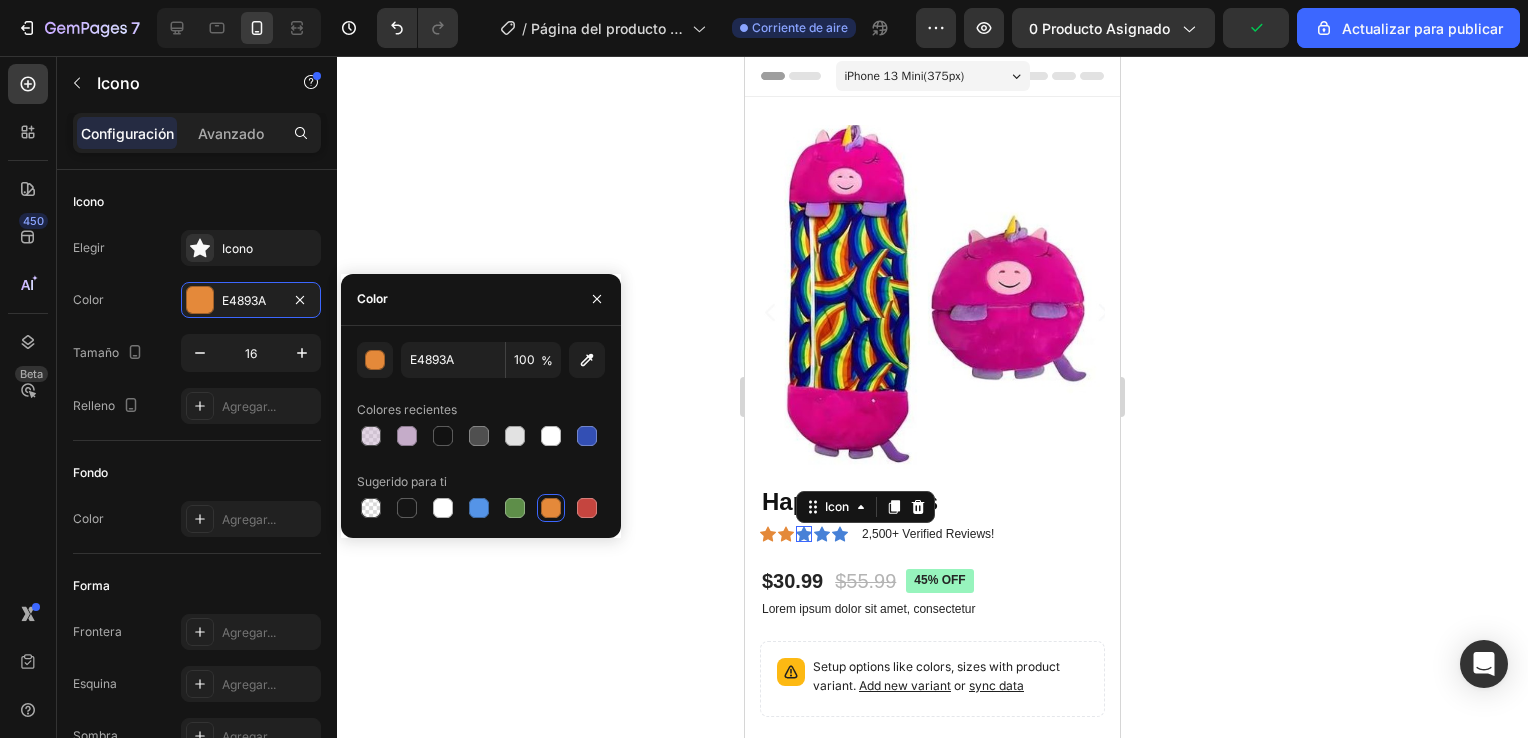 click 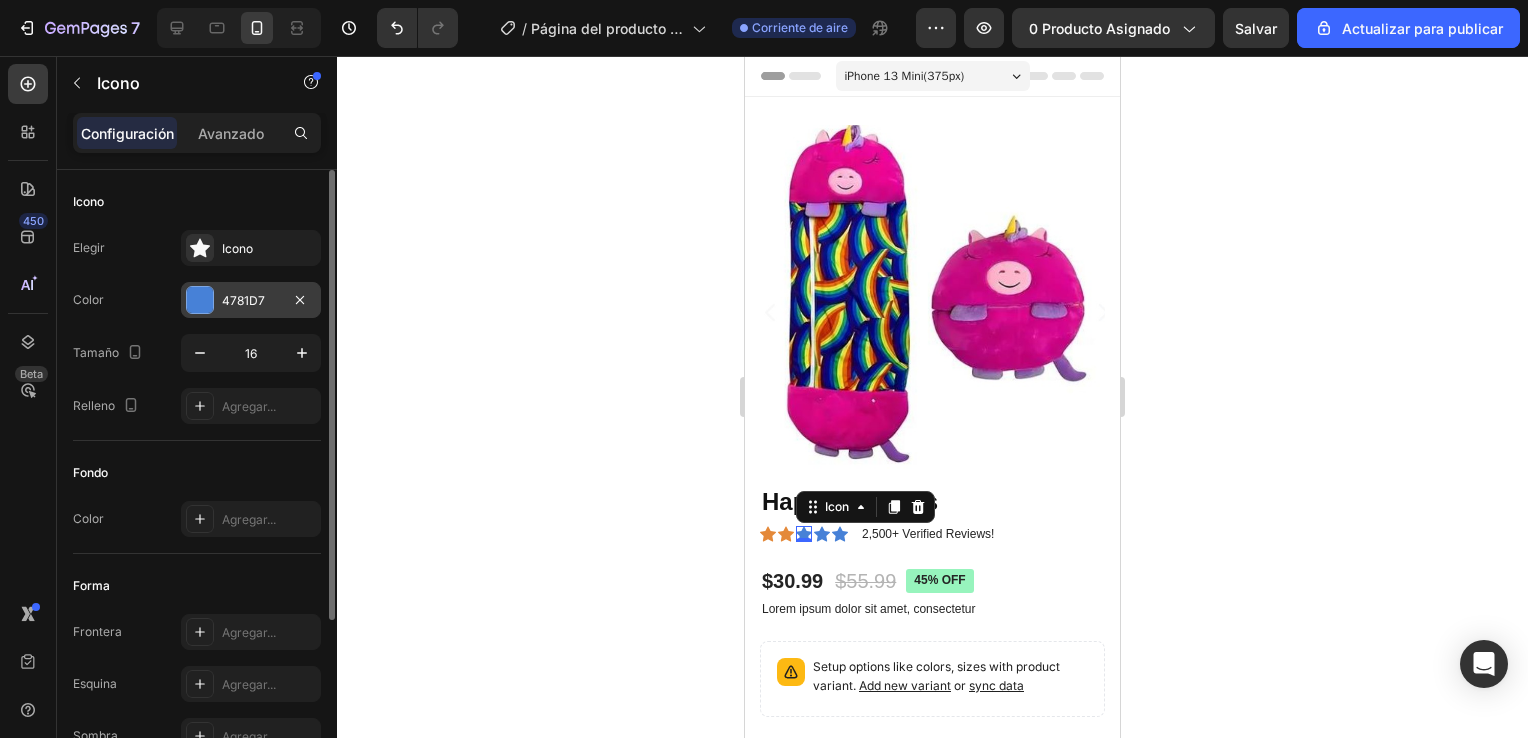 click at bounding box center [200, 300] 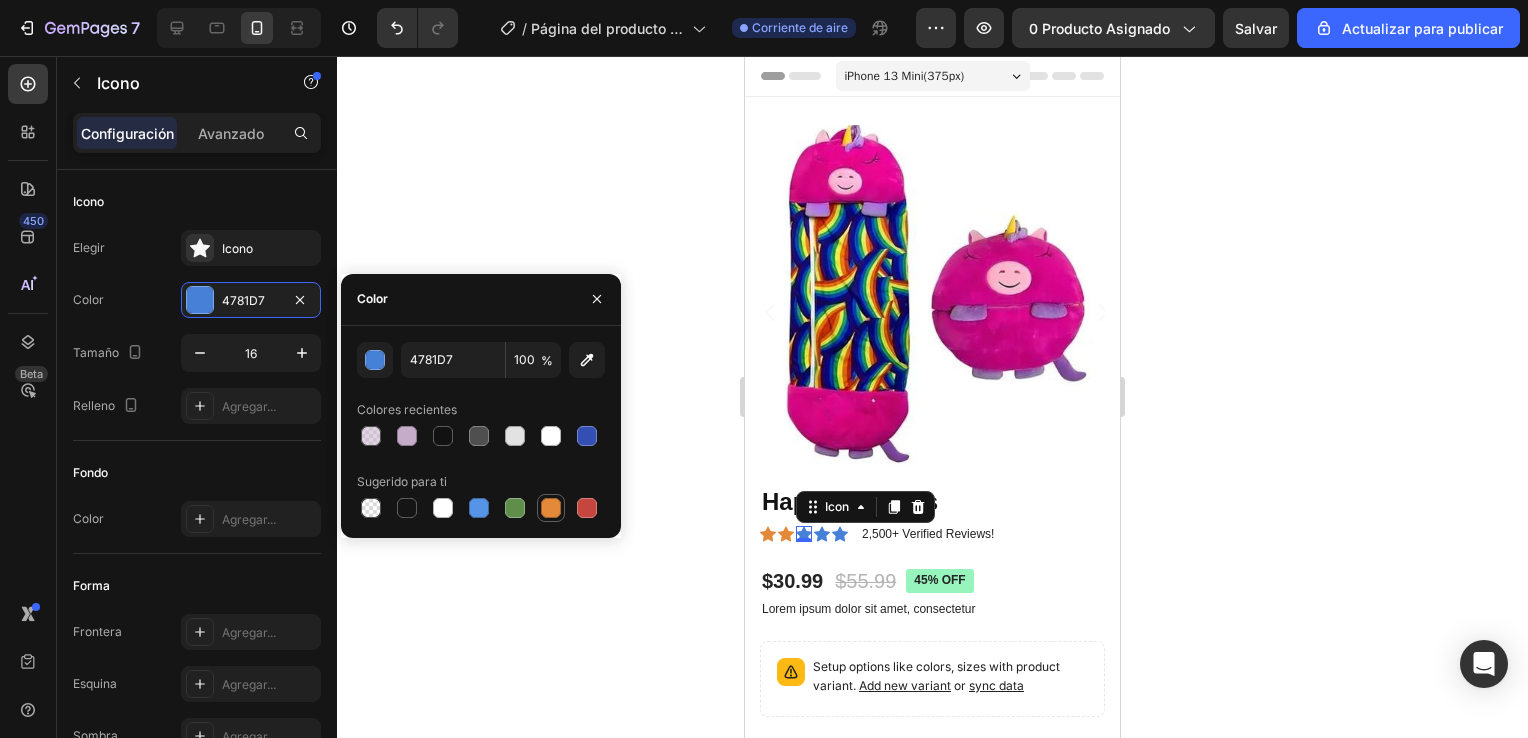 click at bounding box center [551, 508] 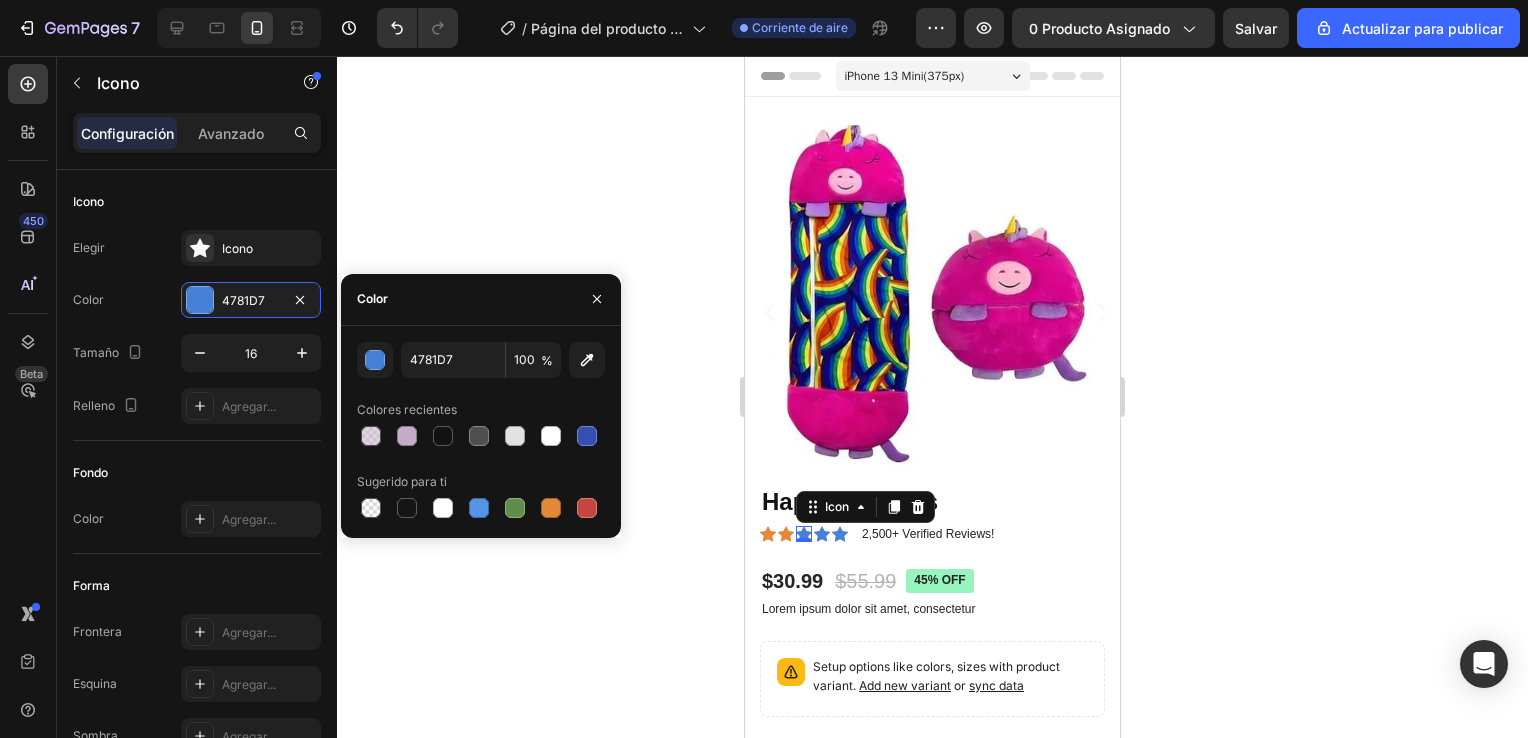 type on "E4893A" 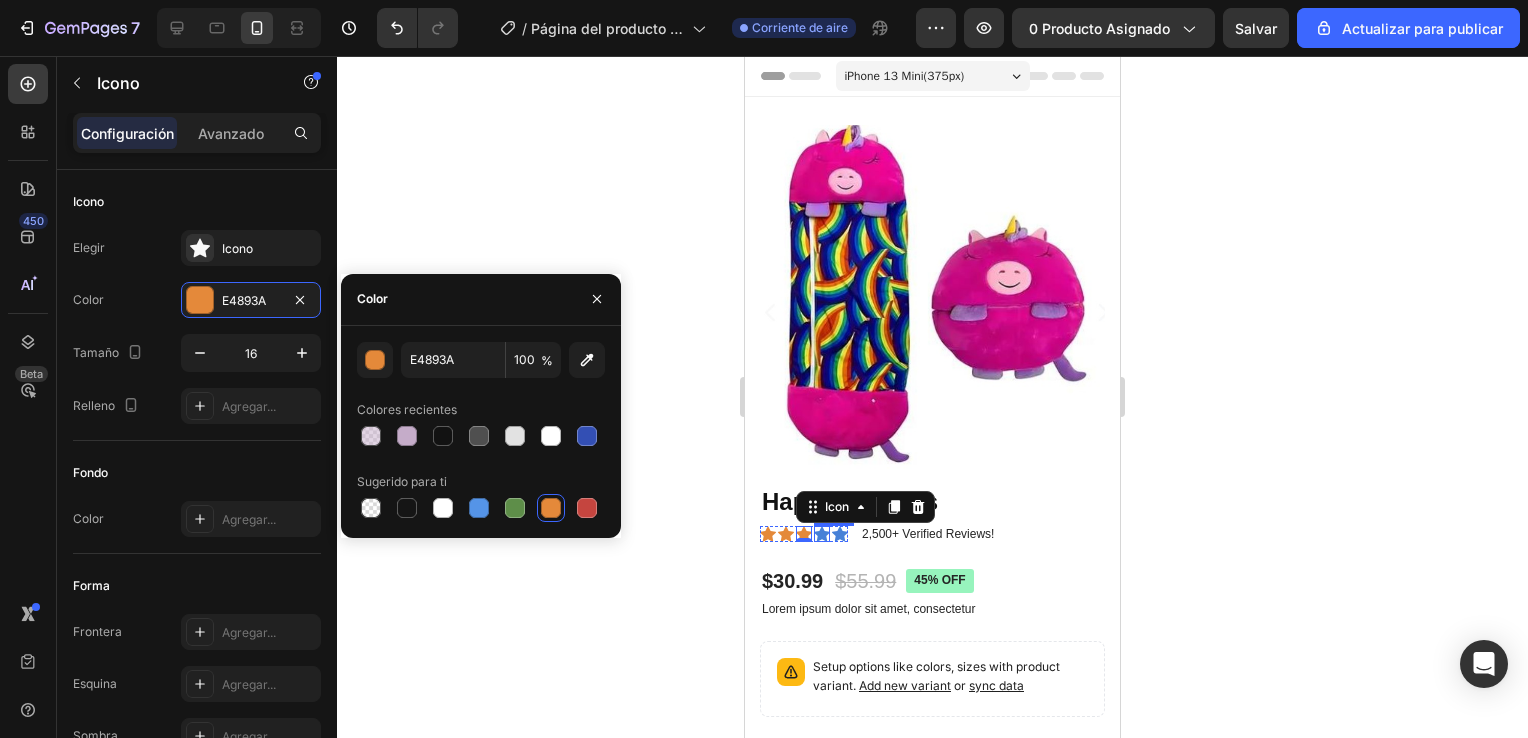 click 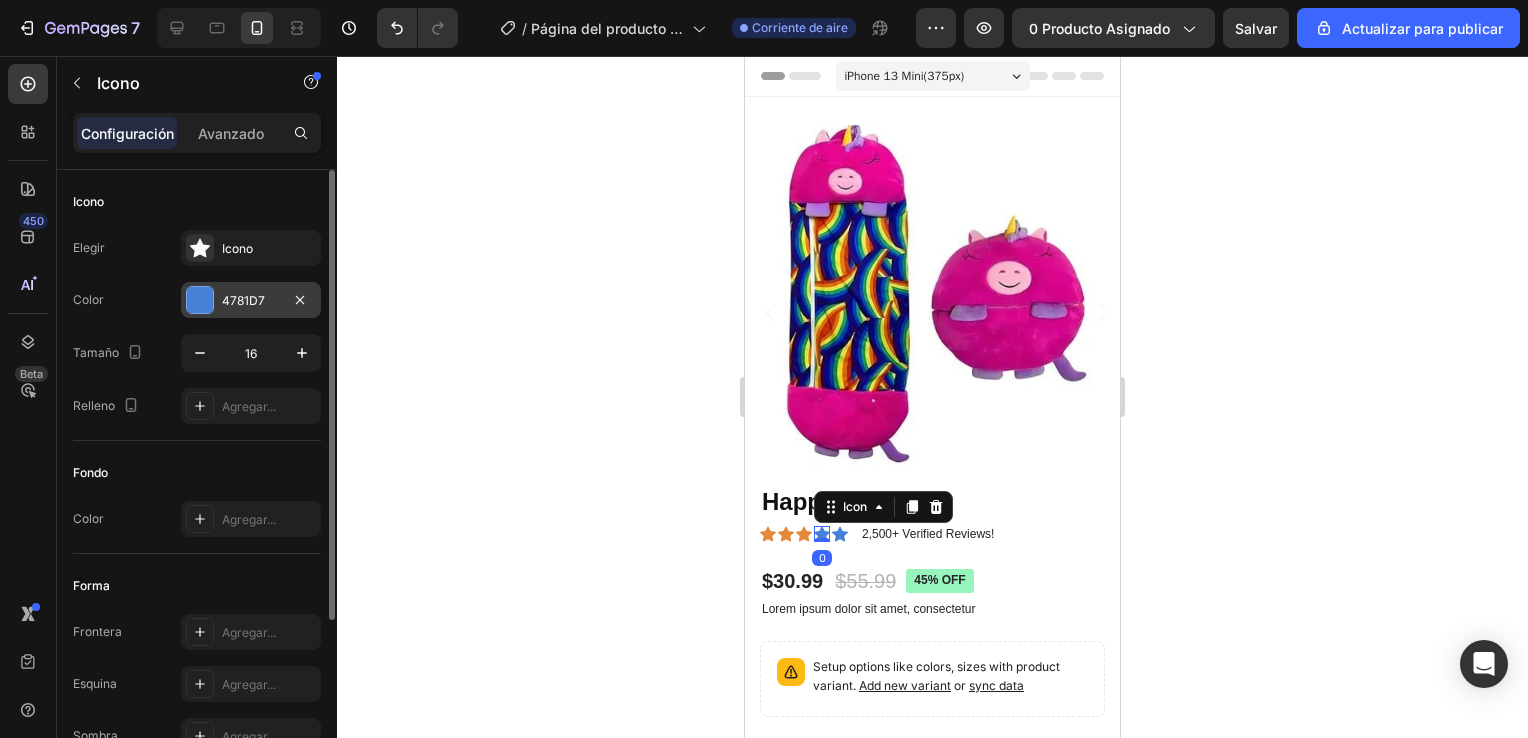 click at bounding box center (200, 300) 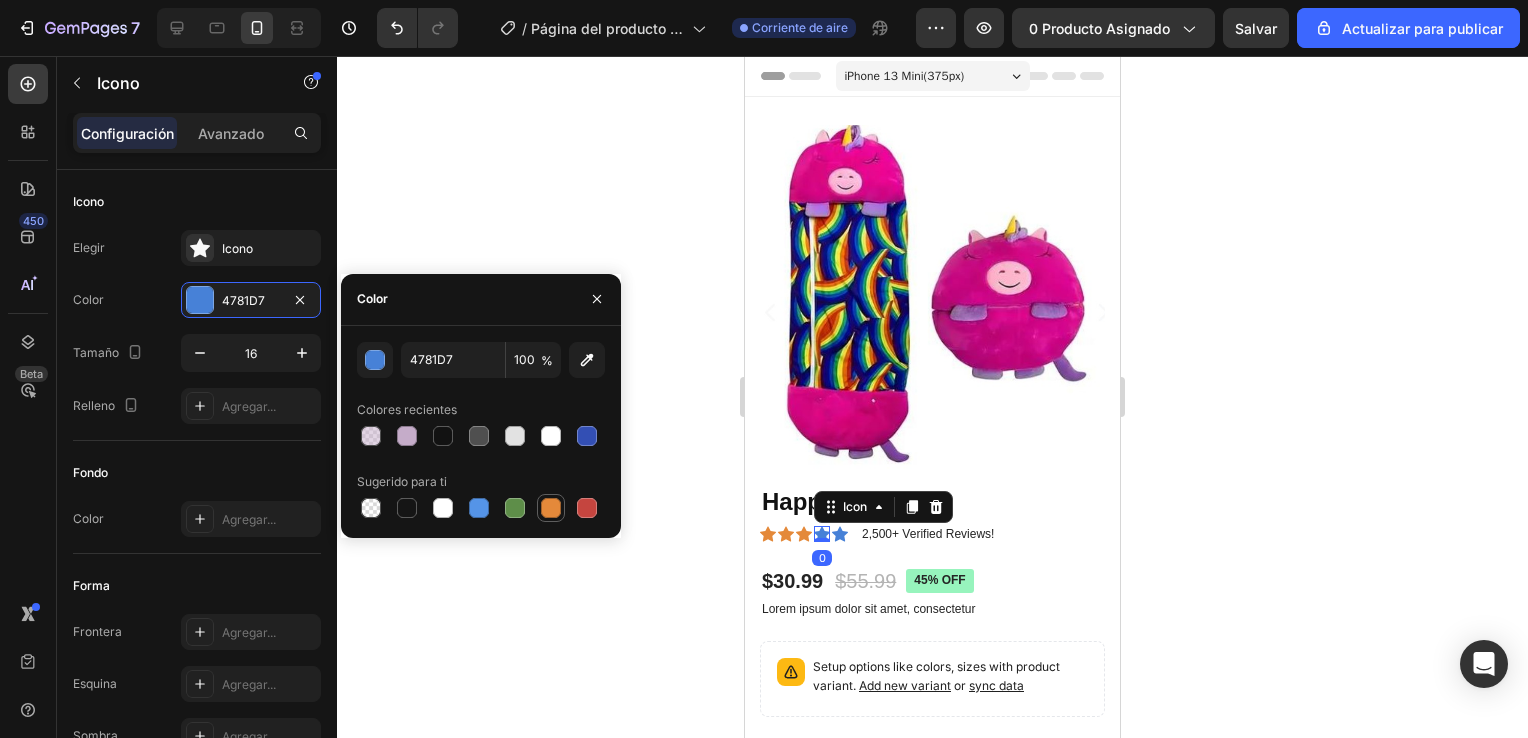 click at bounding box center (551, 508) 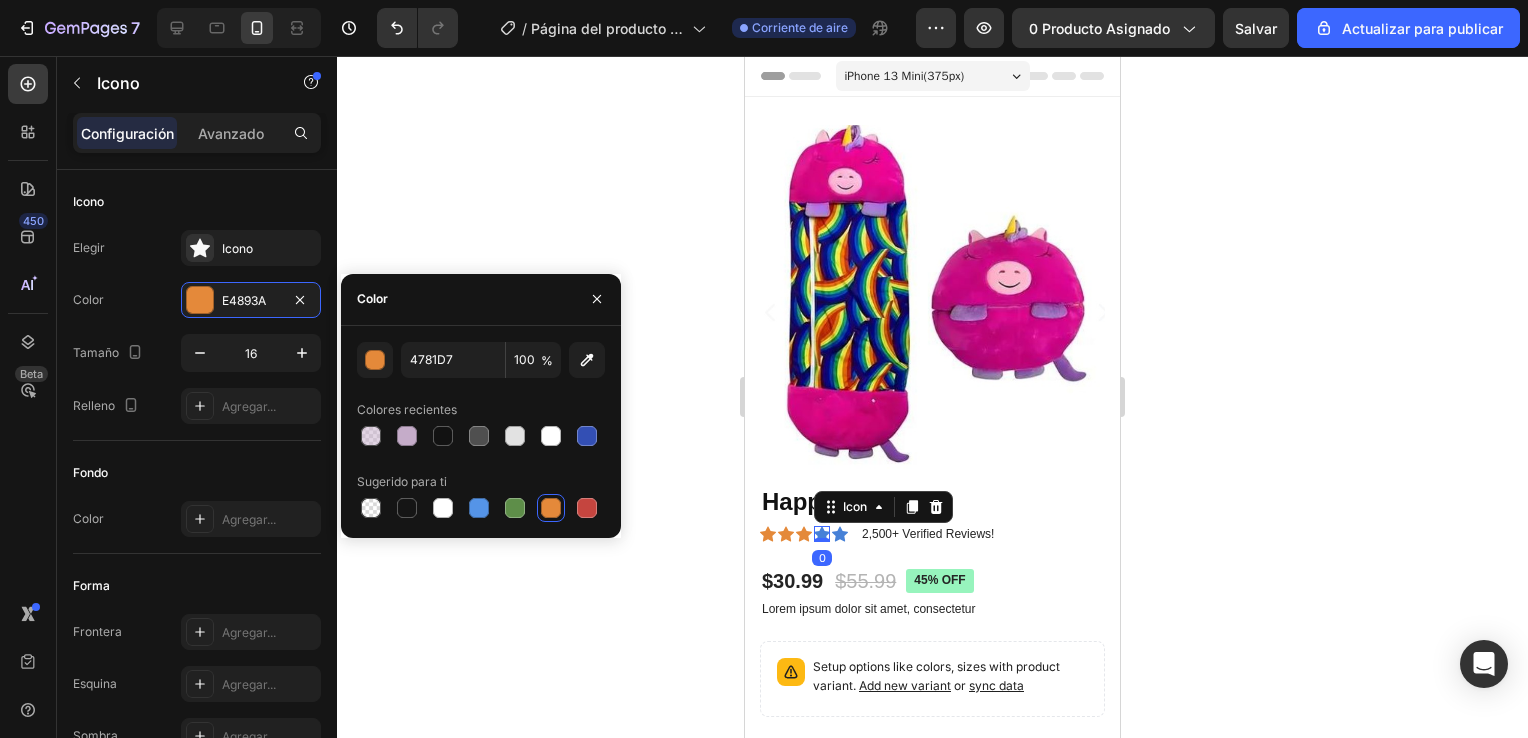 type on "E4893A" 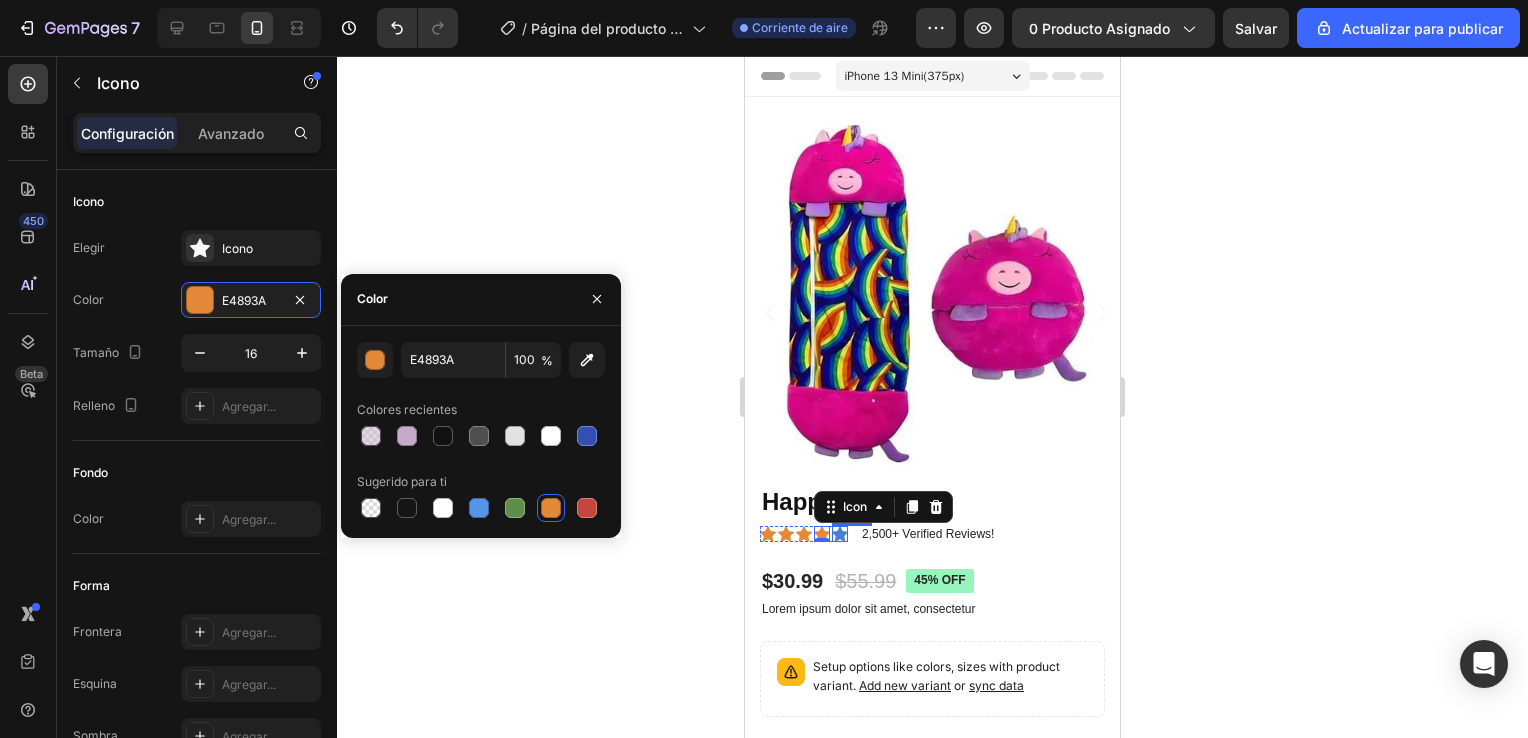 click on "Icon" at bounding box center [840, 534] 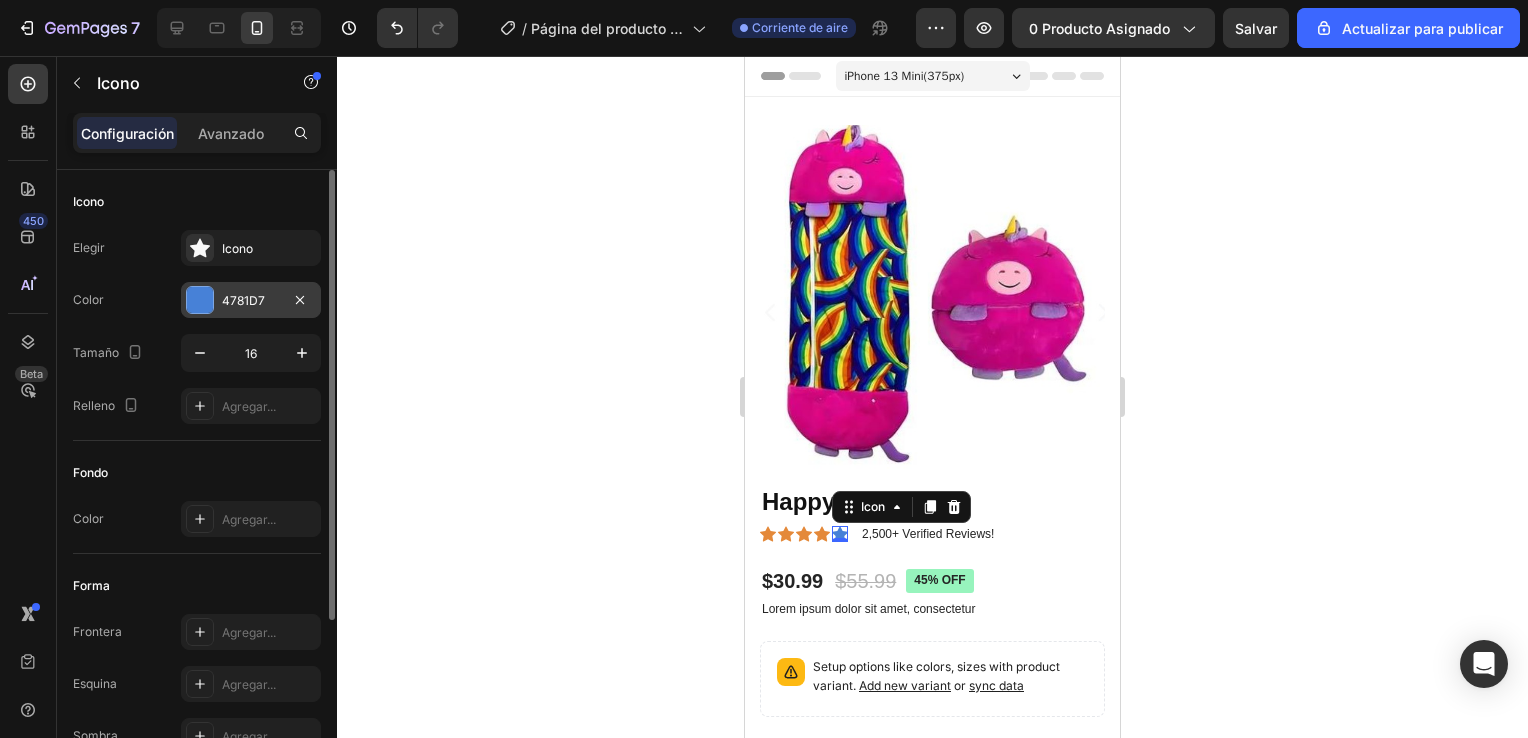click at bounding box center [200, 300] 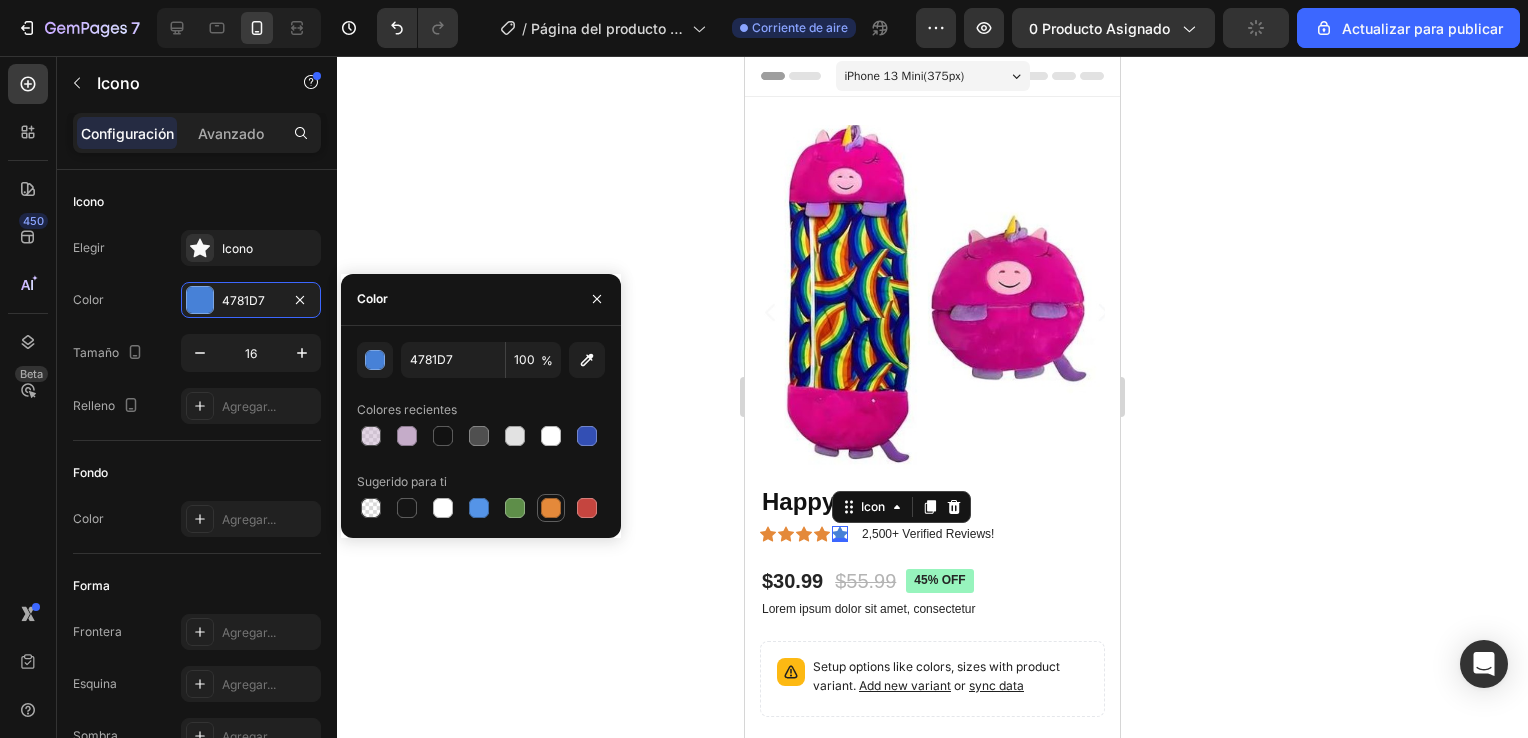 click at bounding box center [551, 508] 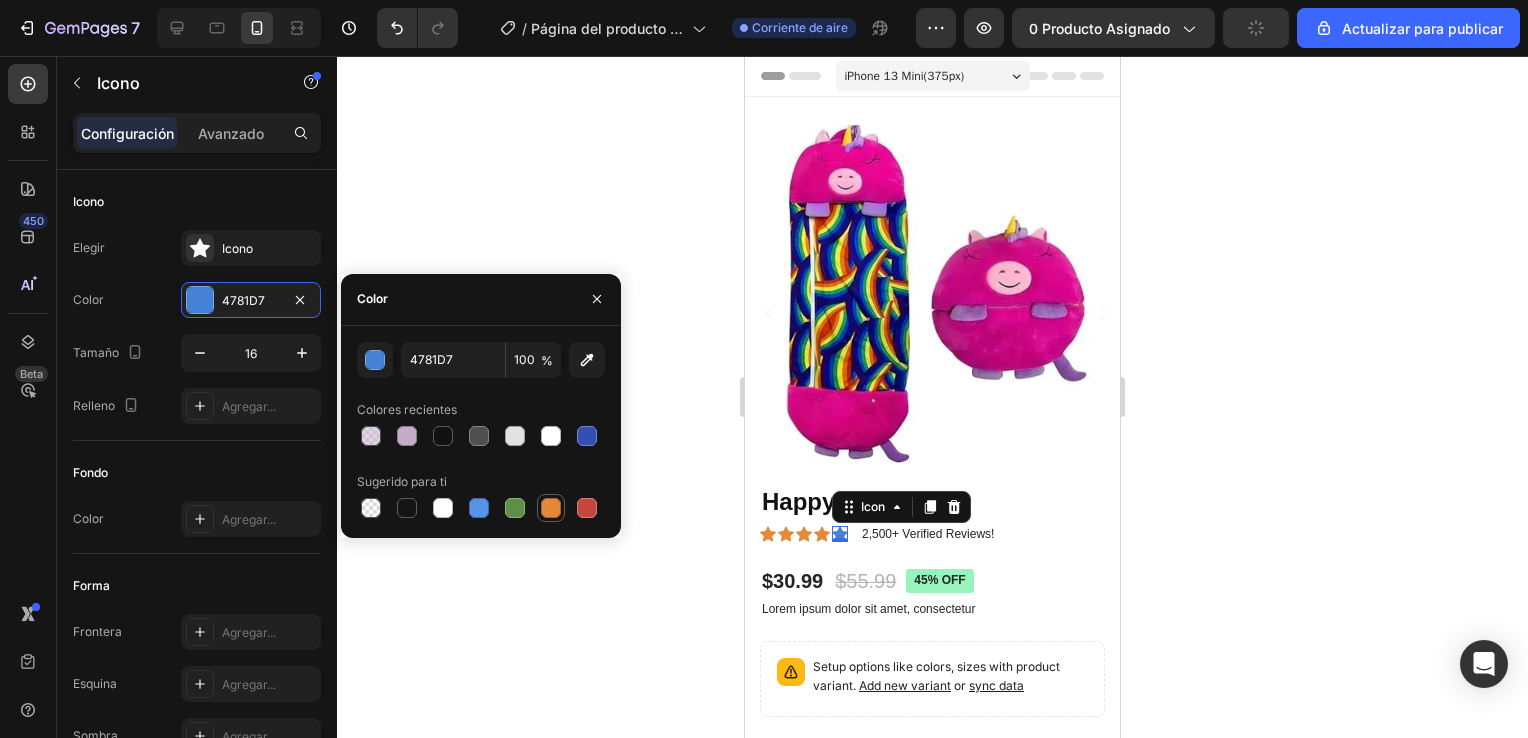 type on "E4893A" 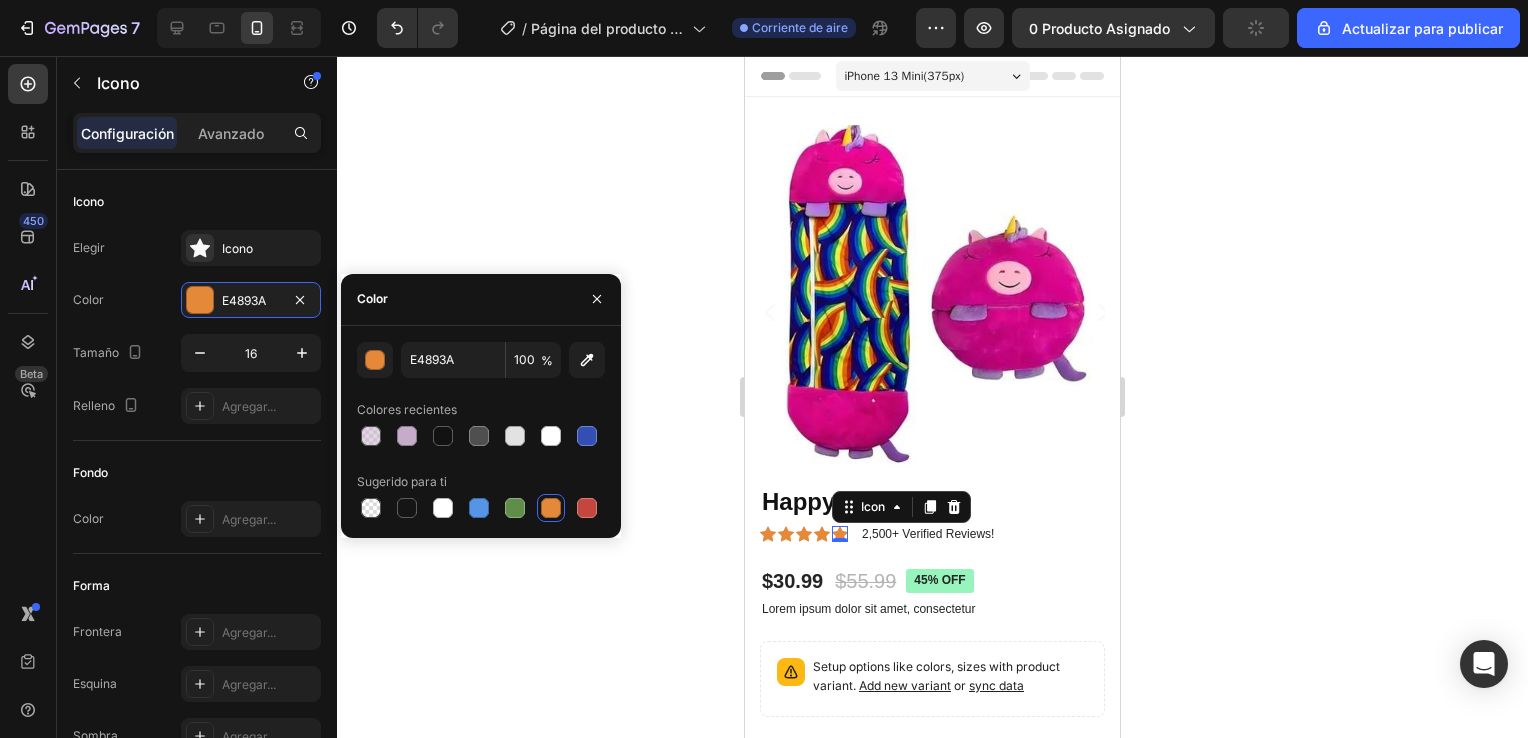 click 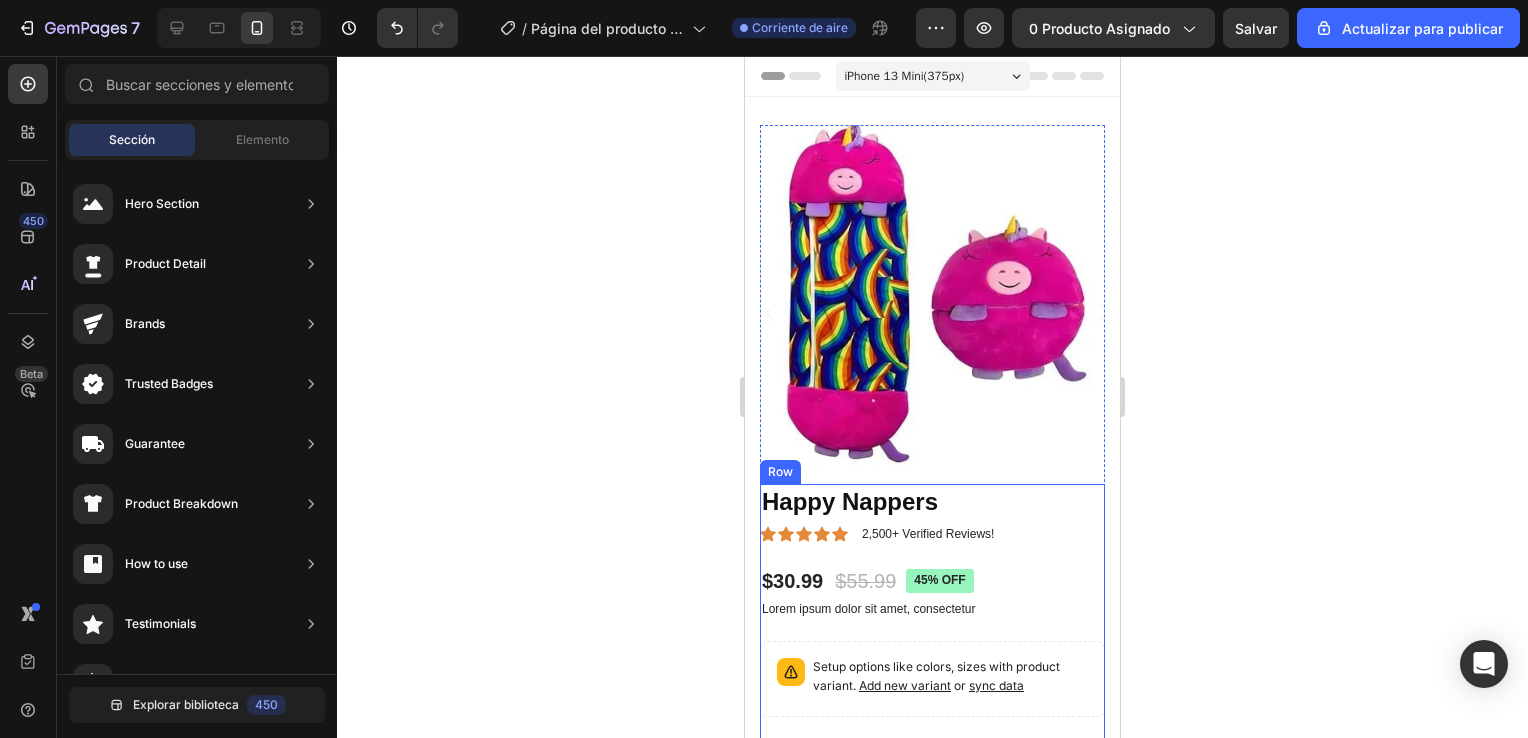 scroll, scrollTop: 100, scrollLeft: 0, axis: vertical 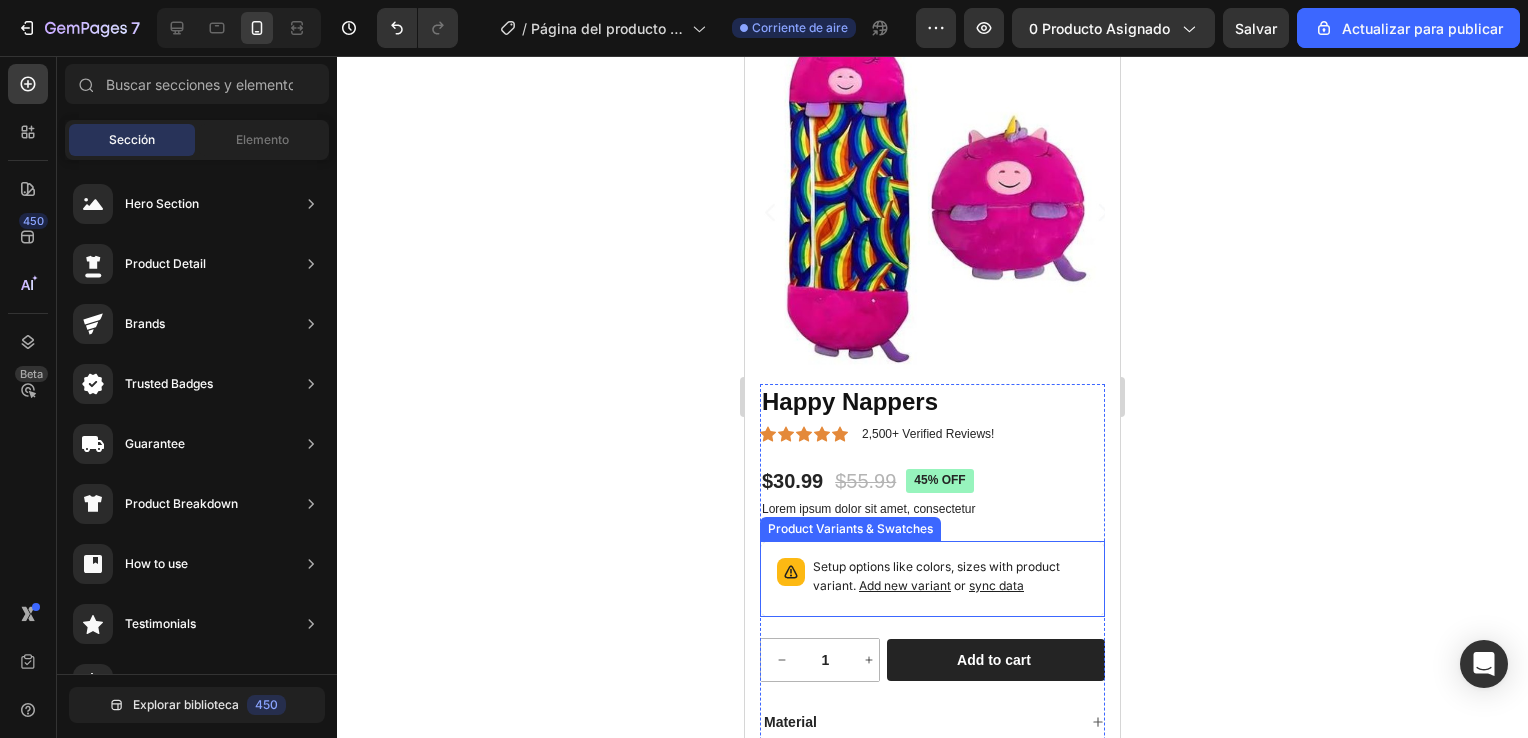click on "Setup options like colors, sizes with product variant.       Add new variant   or   sync data" at bounding box center [950, 579] 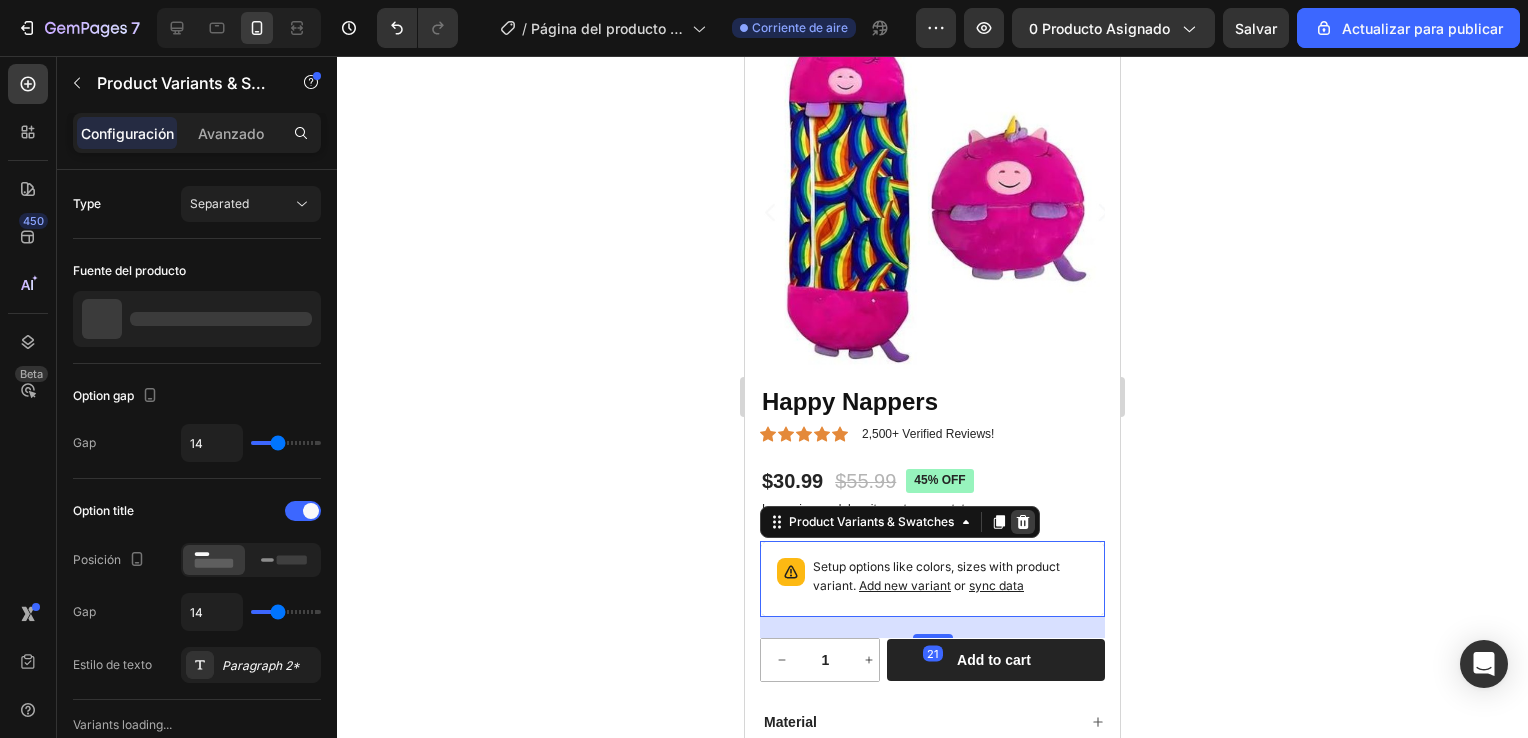 click 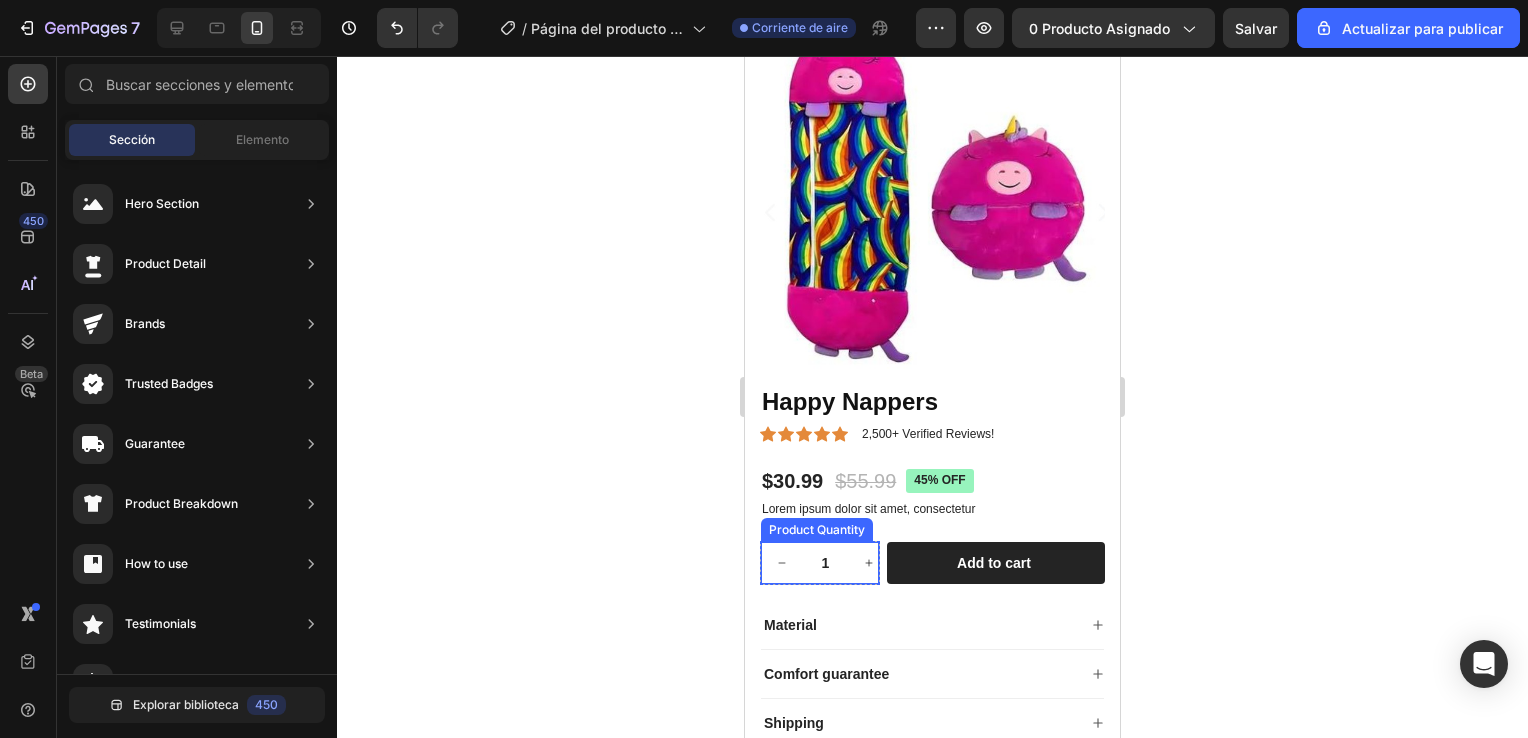 click at bounding box center (869, 563) 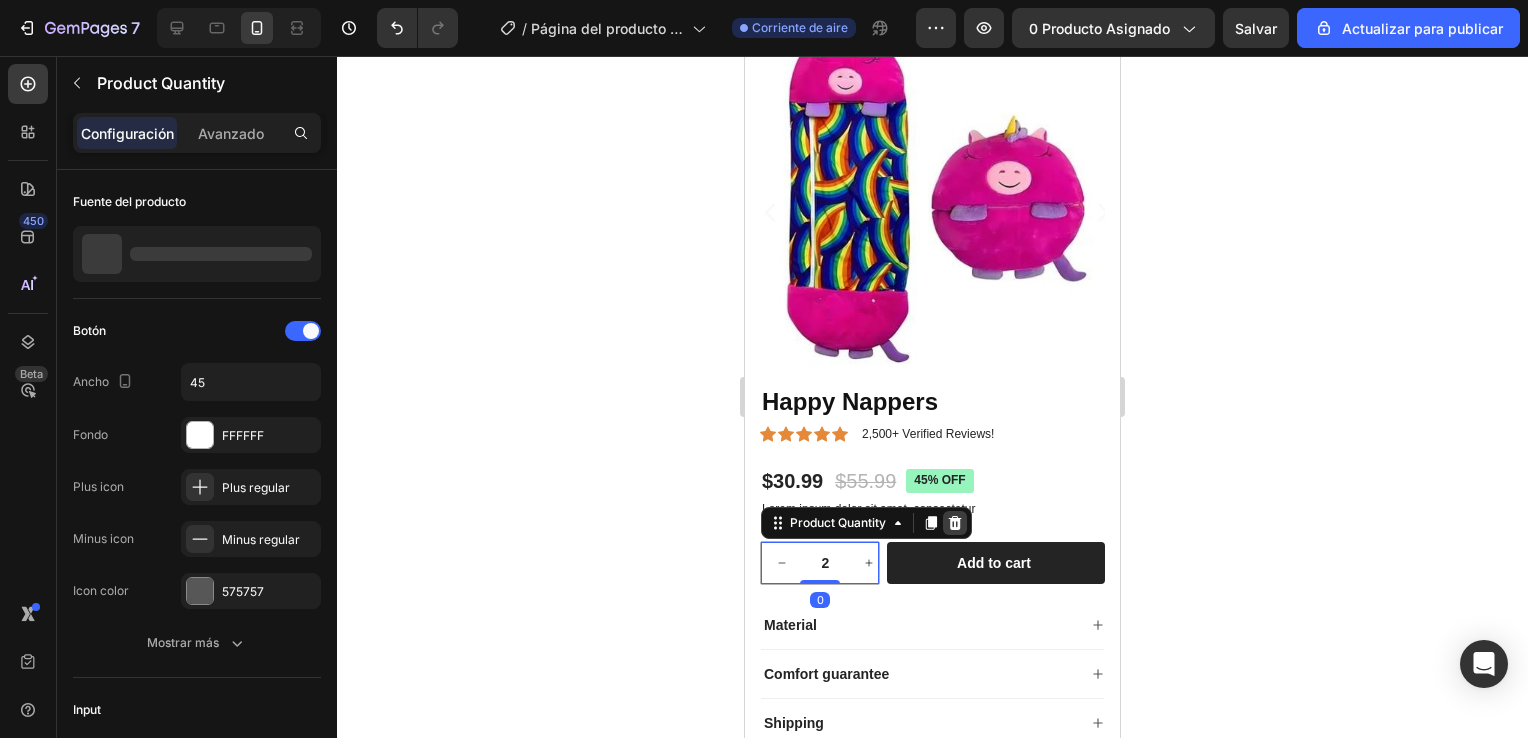 click 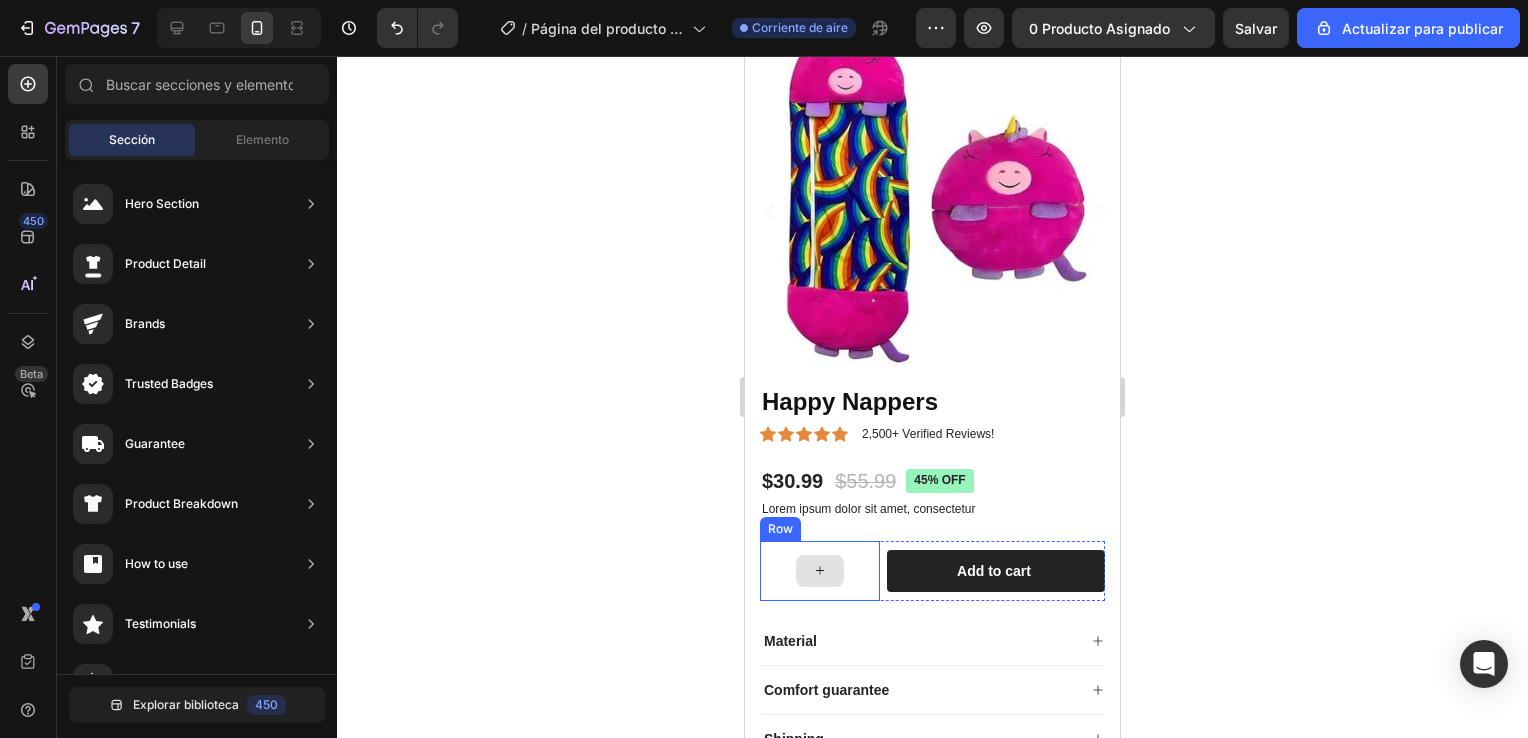 click at bounding box center (820, 571) 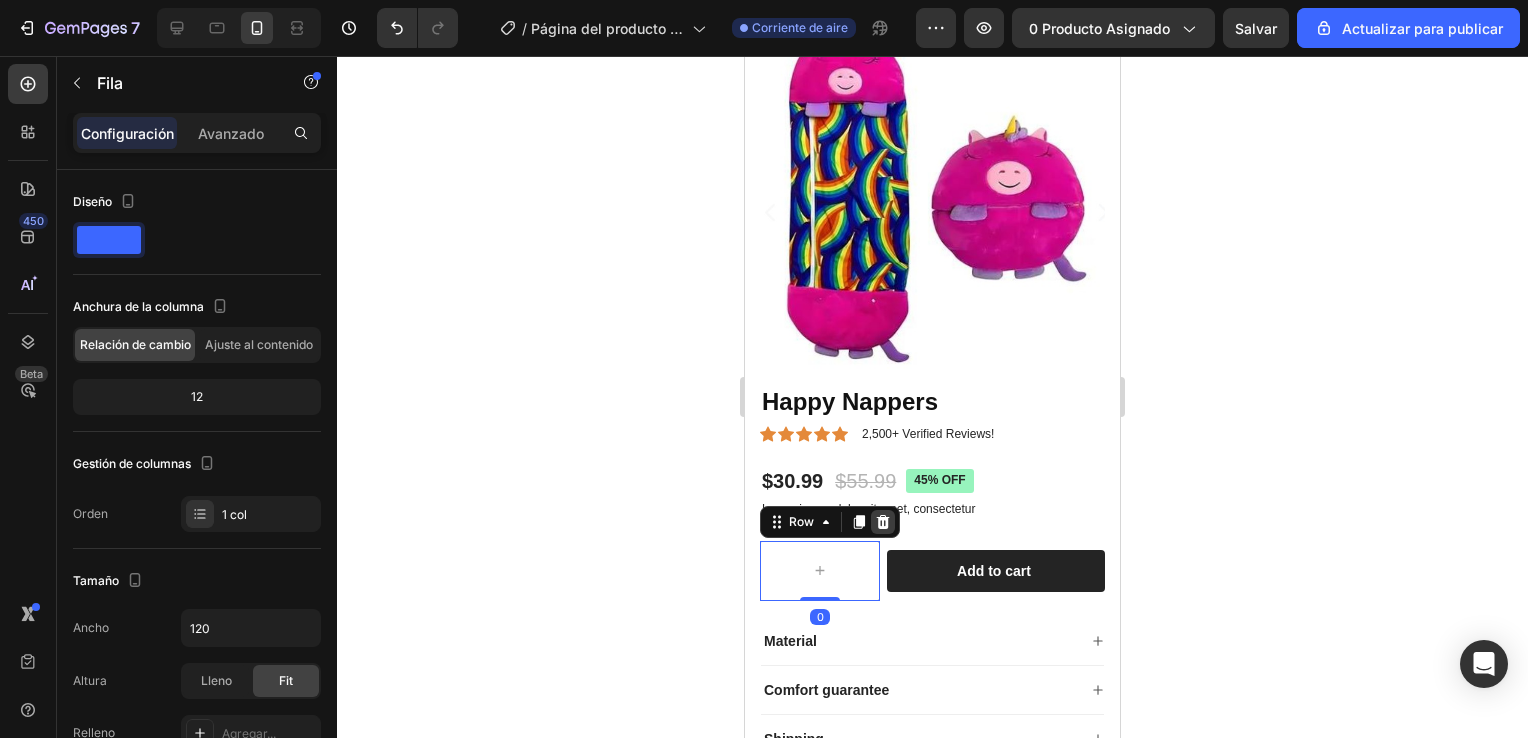 click 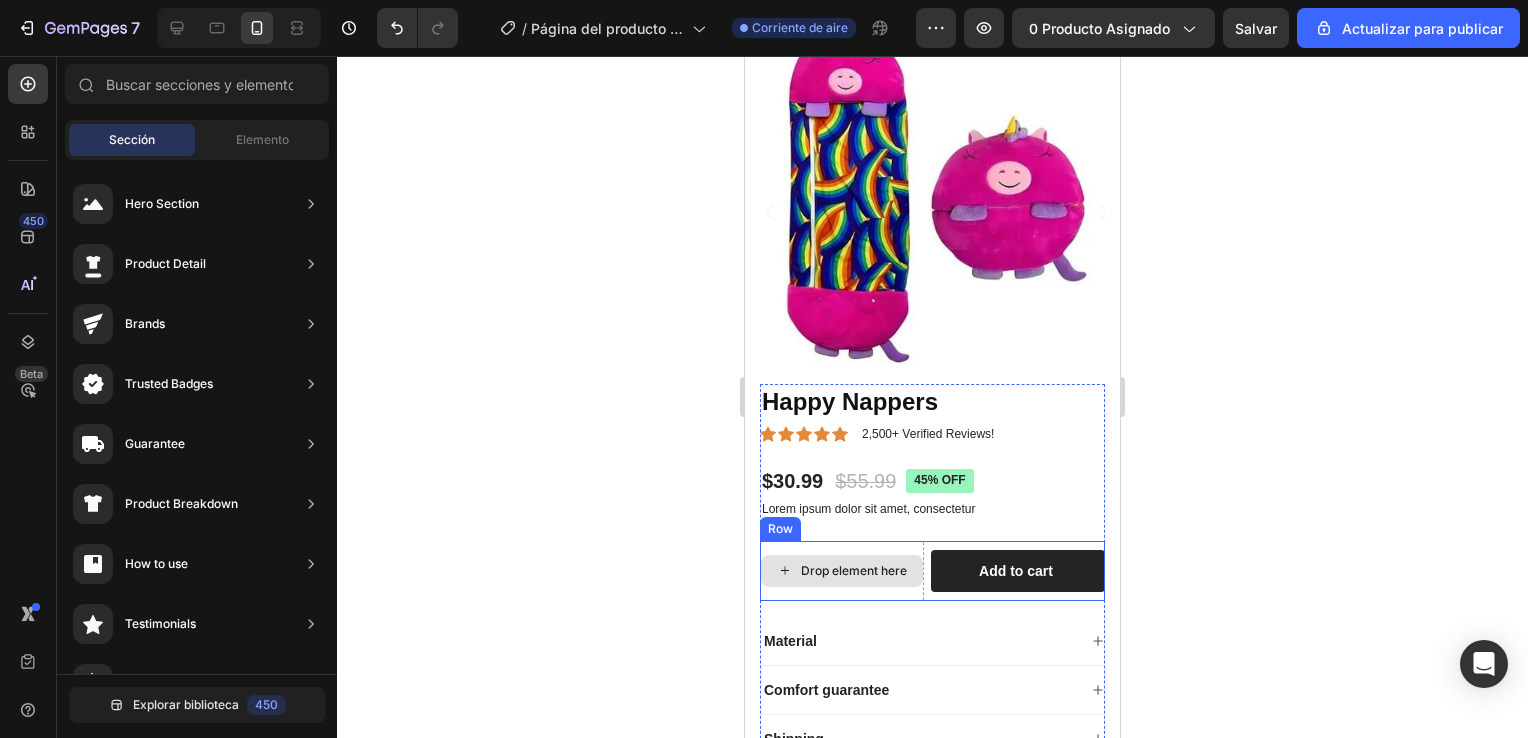 click on "Drop element here" at bounding box center (842, 571) 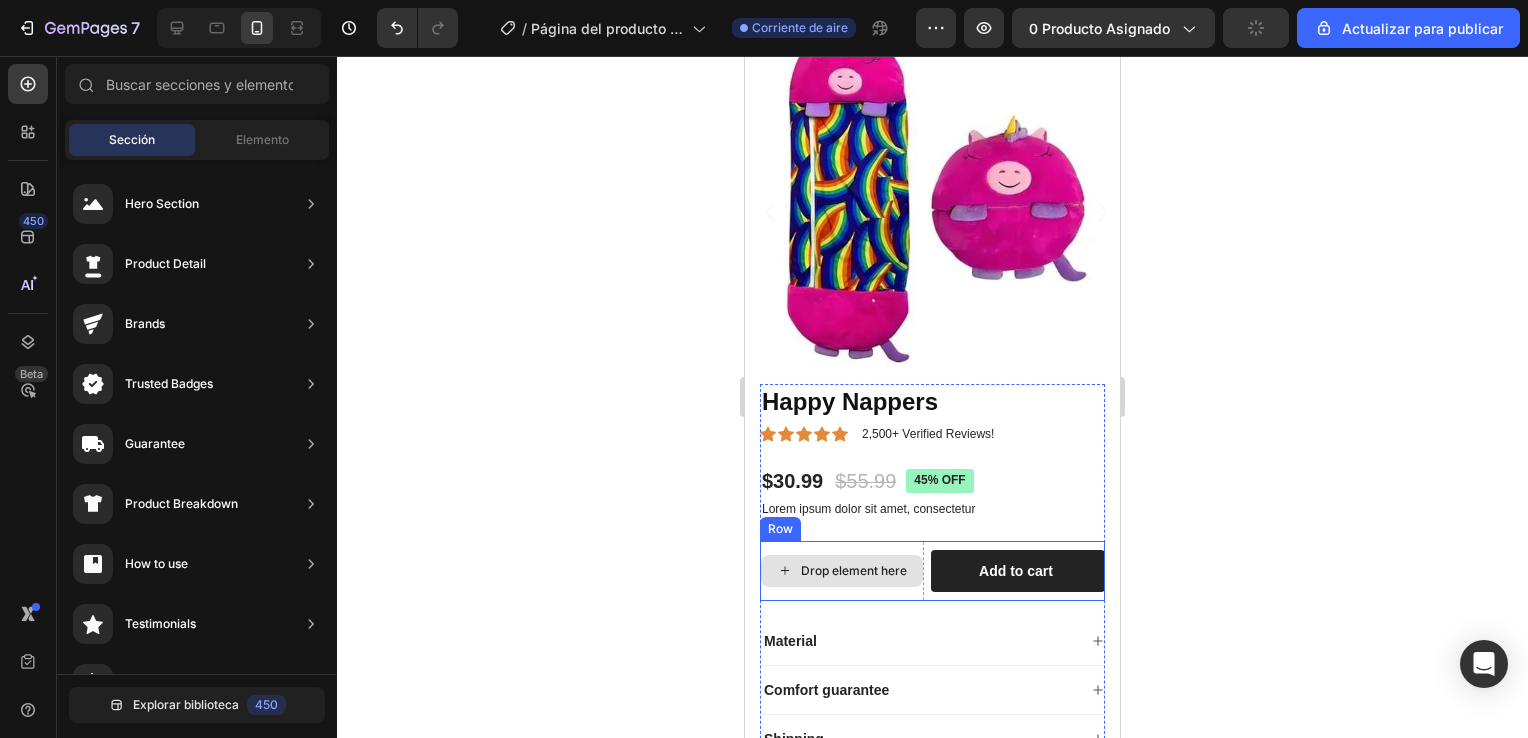 click on "Drop element here" at bounding box center [842, 571] 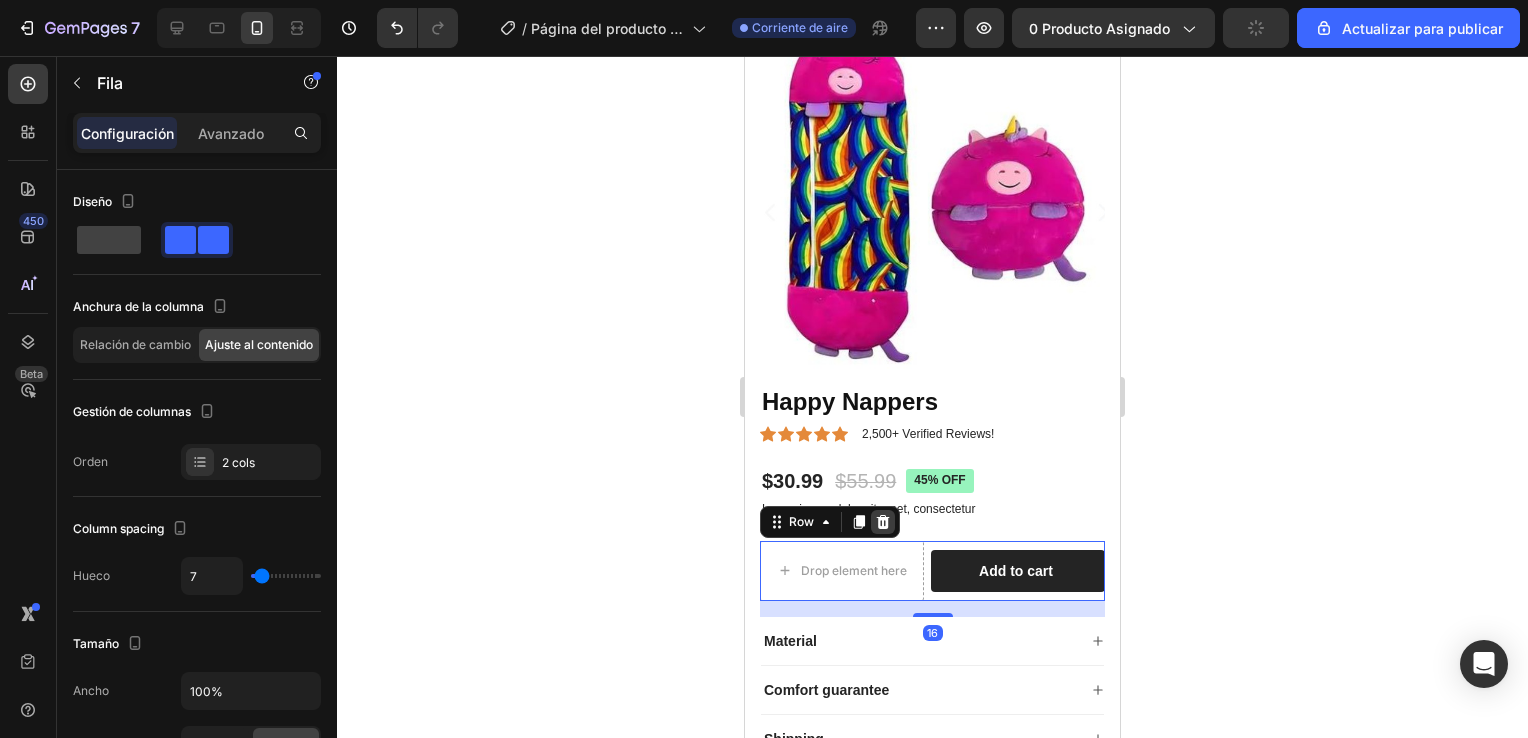 click 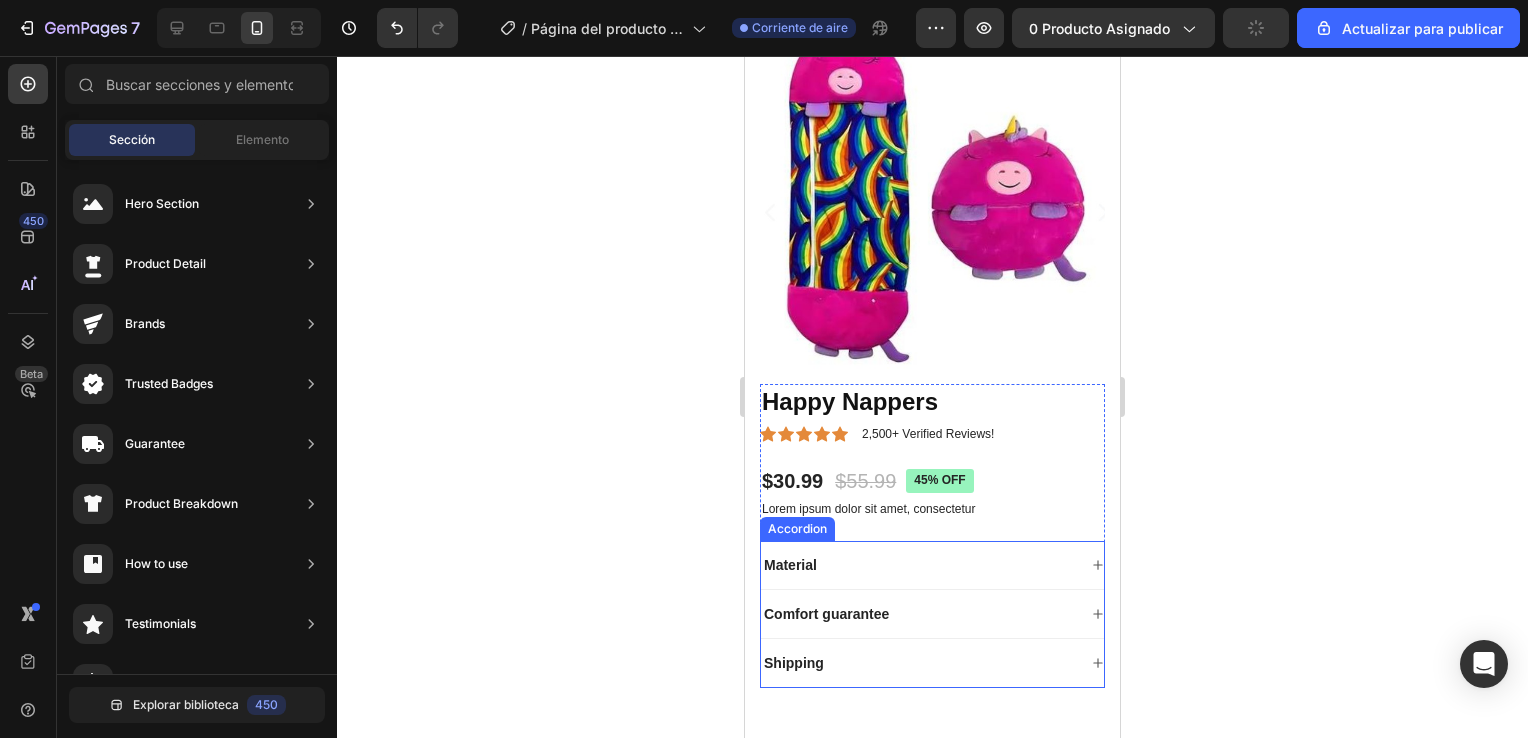 click on "Material" at bounding box center (918, 565) 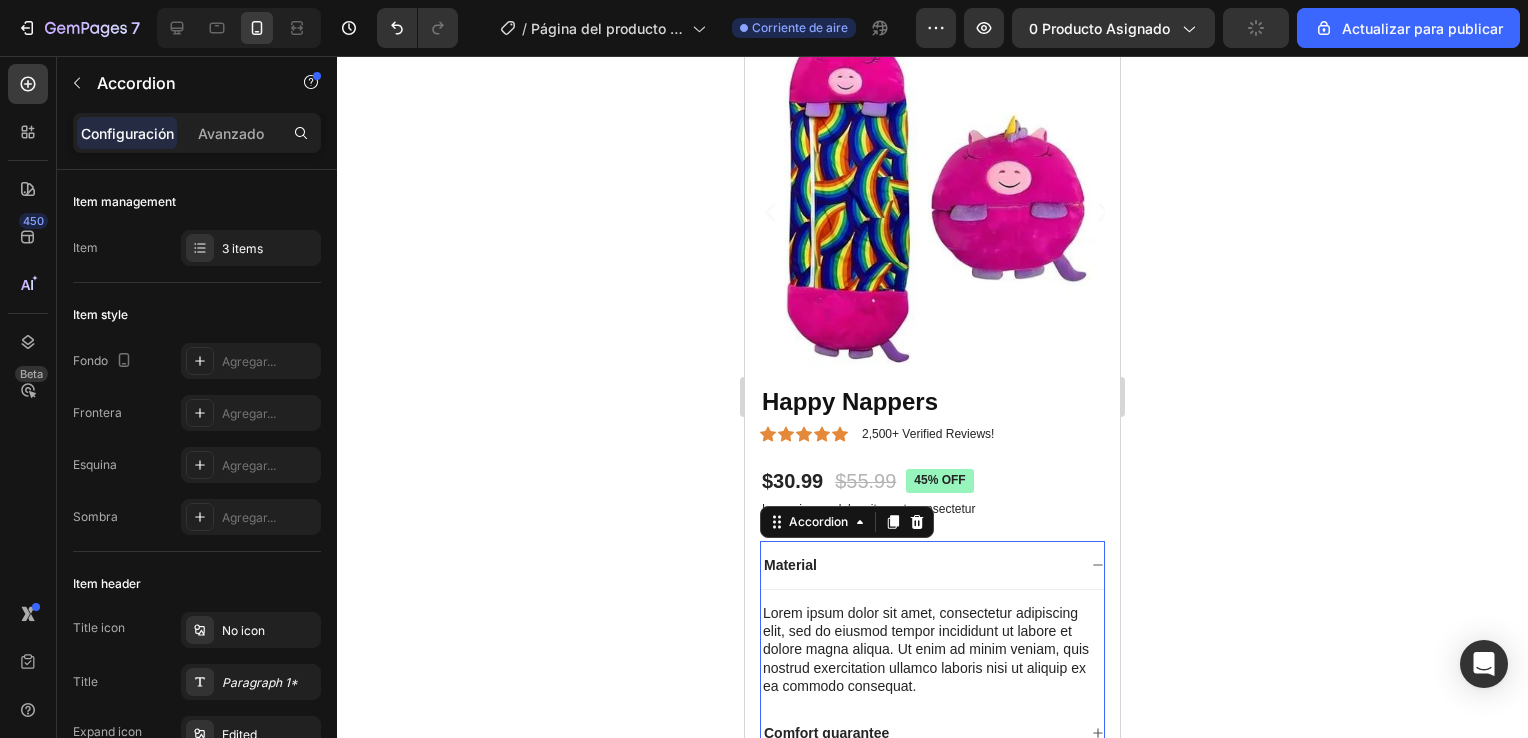 click 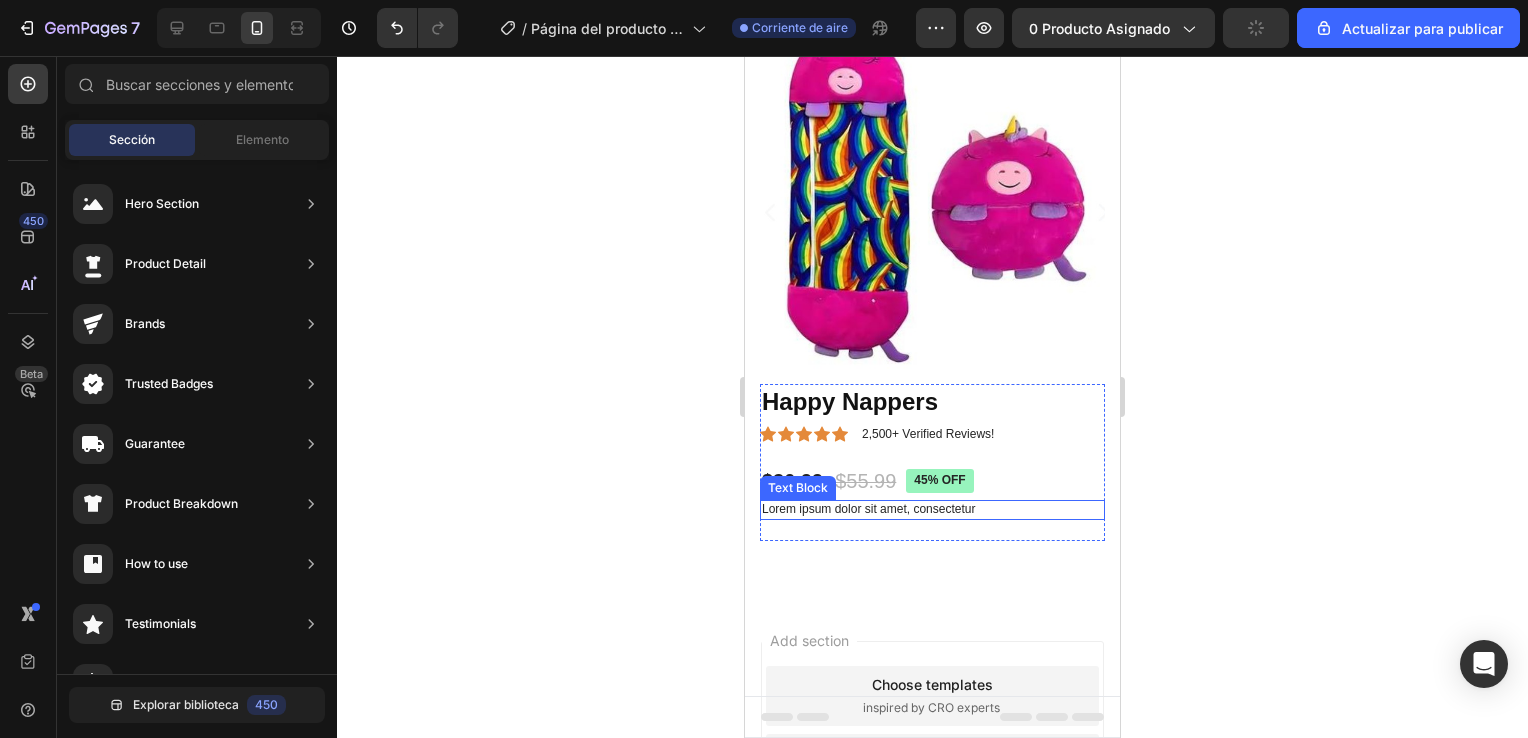 click on "Lorem ipsum dolor sit amet, consectetur" at bounding box center (932, 510) 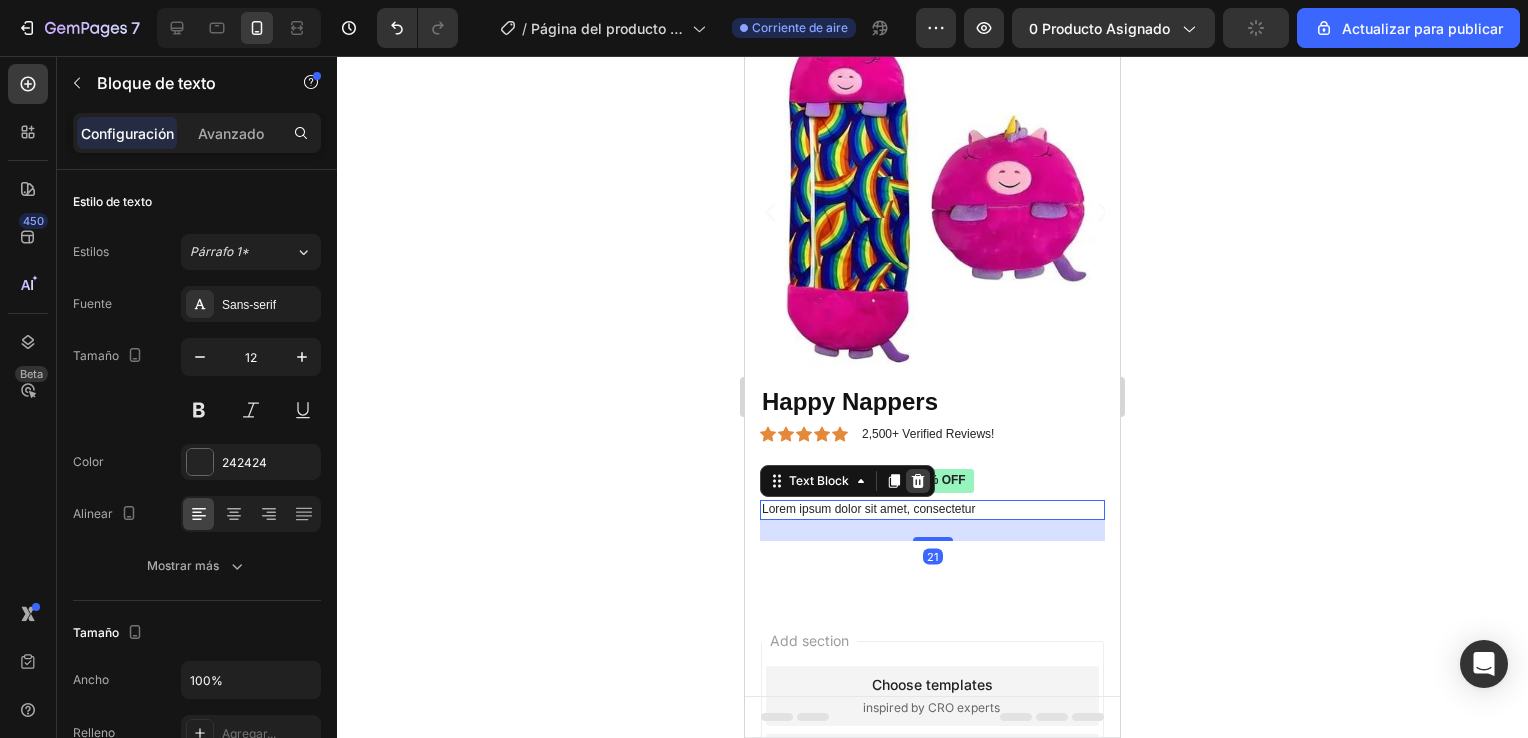 click at bounding box center (918, 481) 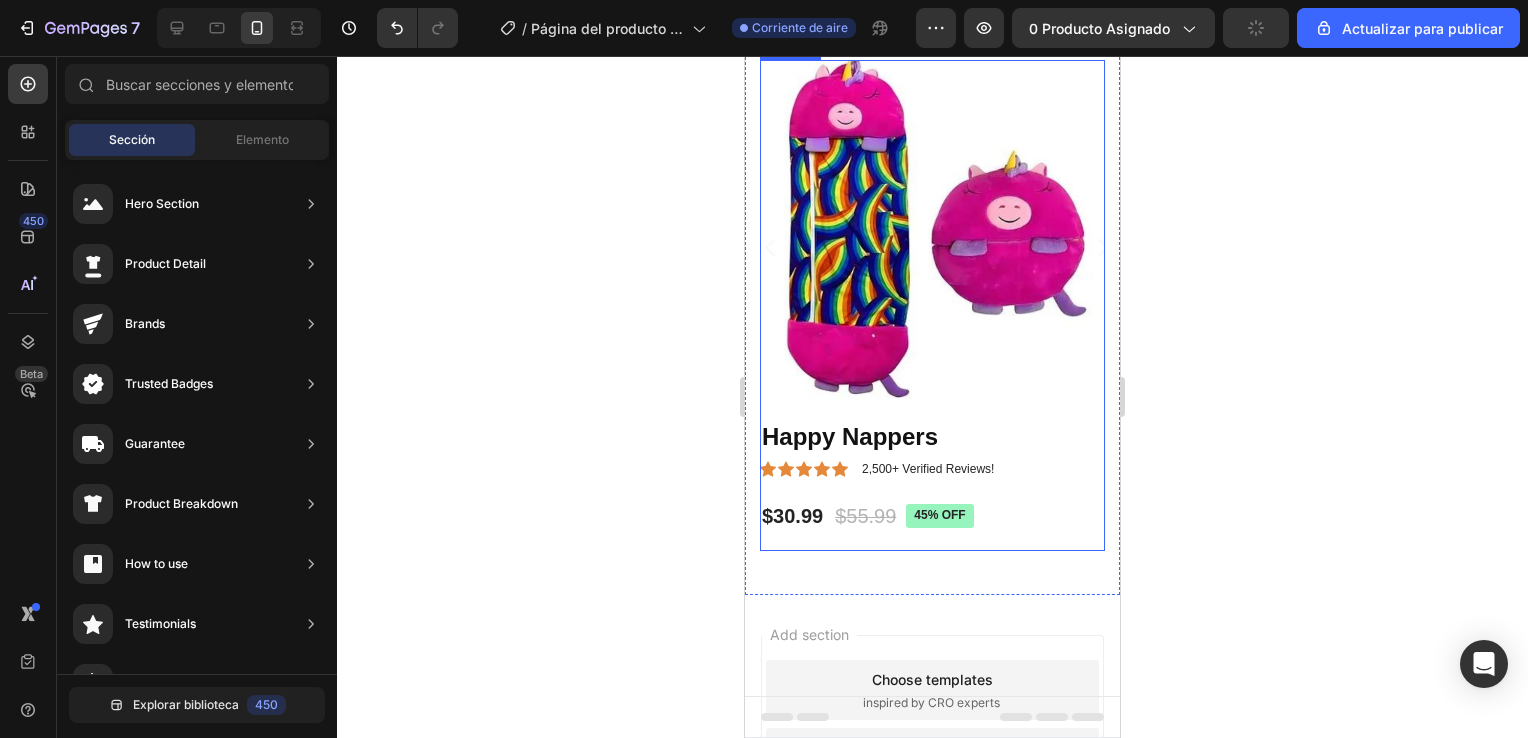 scroll, scrollTop: 100, scrollLeft: 0, axis: vertical 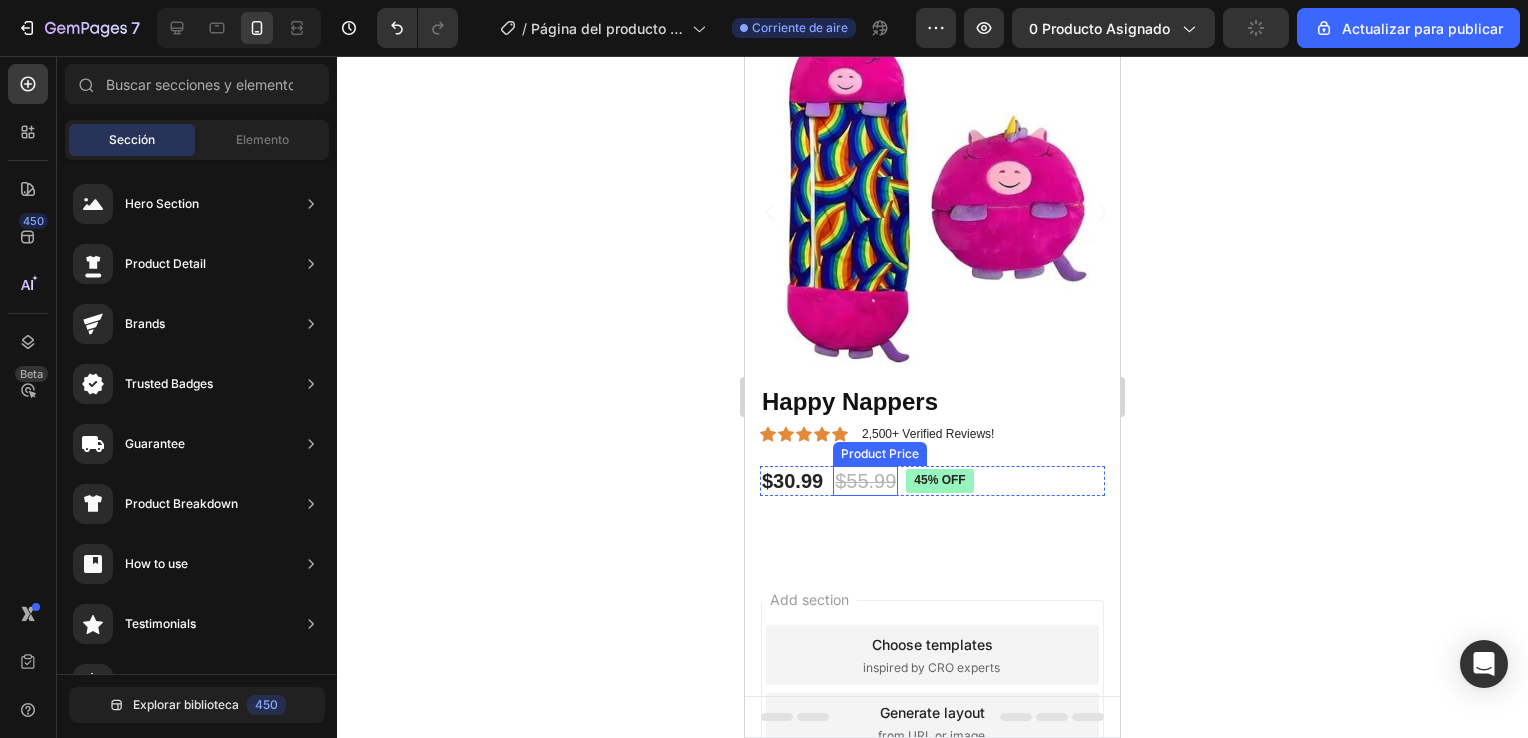 click on "$55.99" at bounding box center [865, 481] 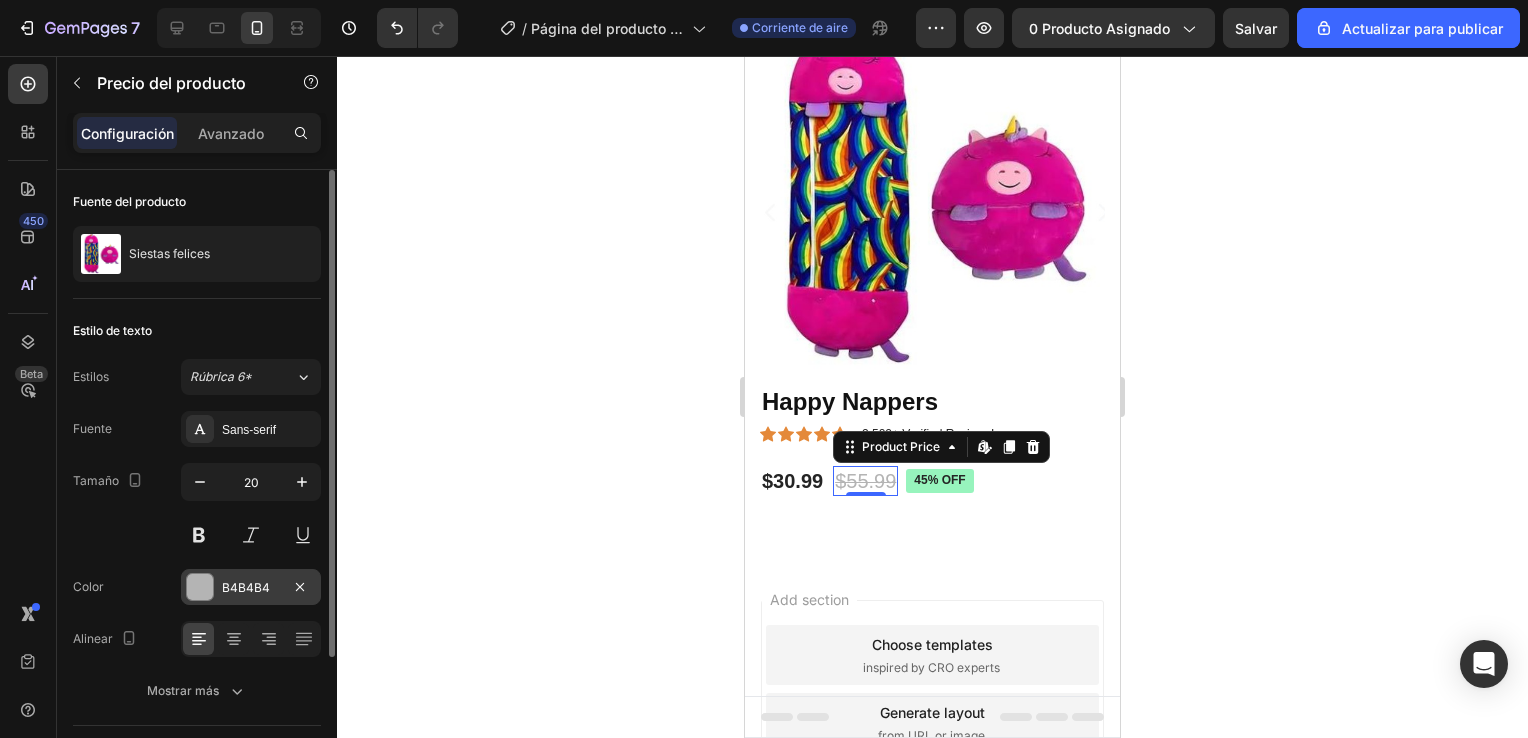 click at bounding box center (200, 587) 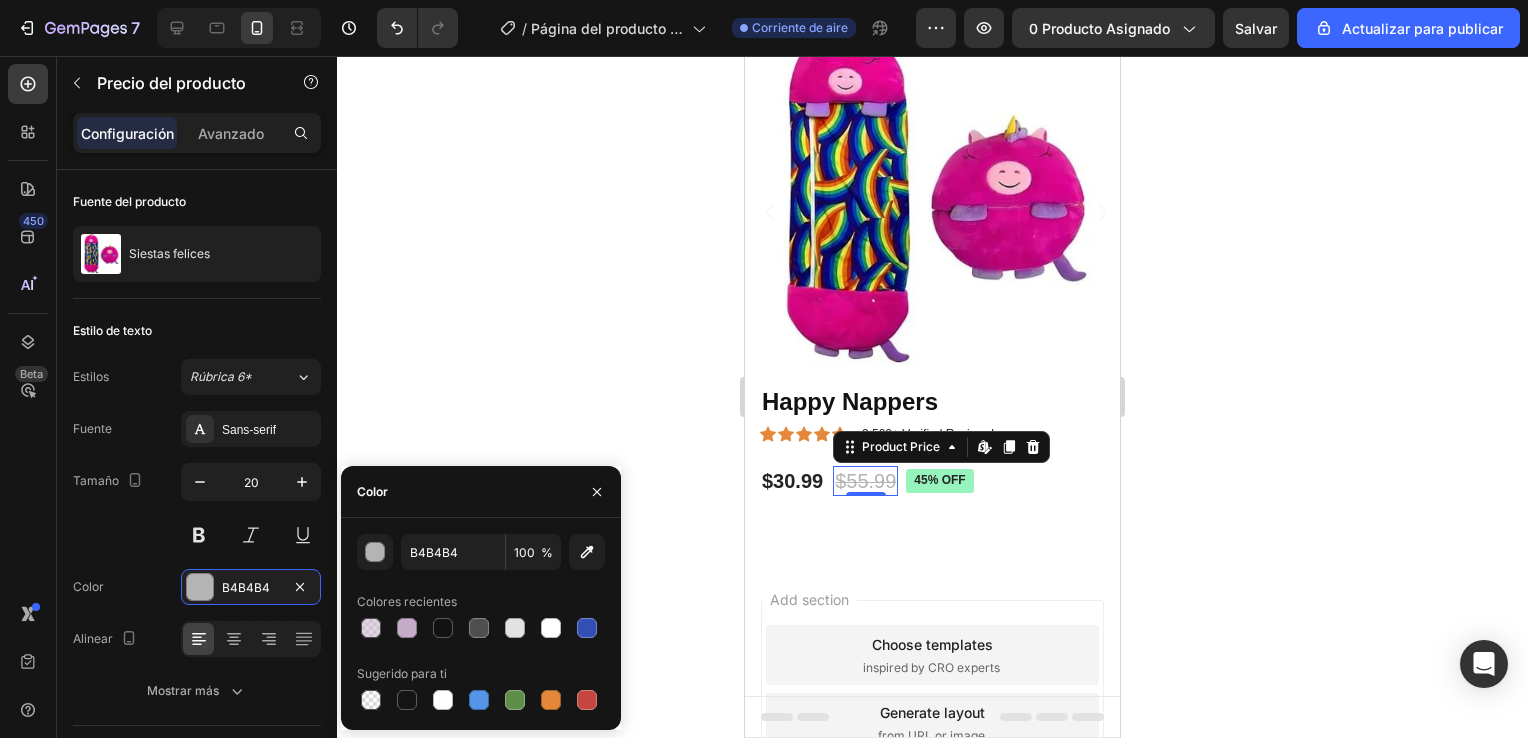 drag, startPoint x: 579, startPoint y: 694, endPoint x: 583, endPoint y: 673, distance: 21.377558 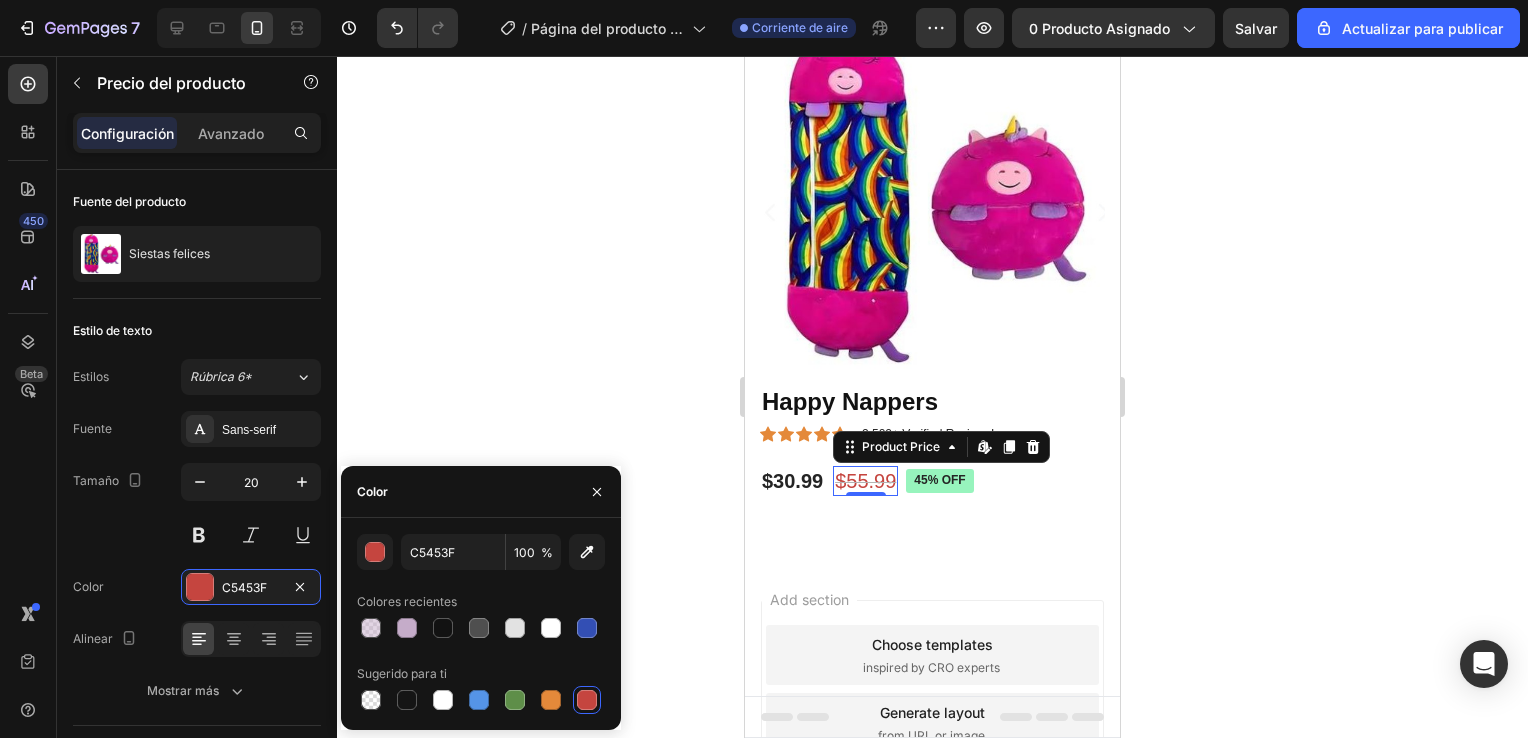 click 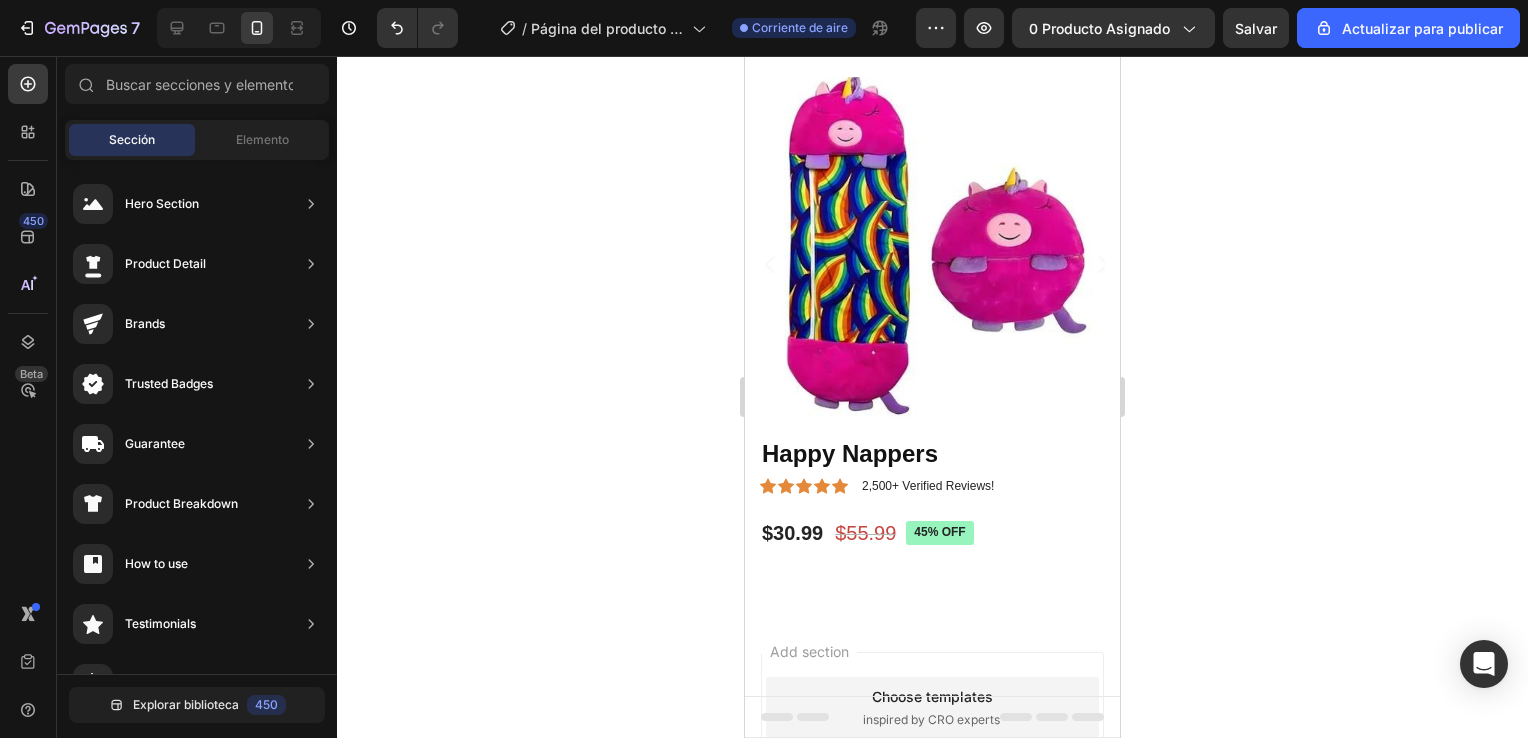 scroll, scrollTop: 0, scrollLeft: 0, axis: both 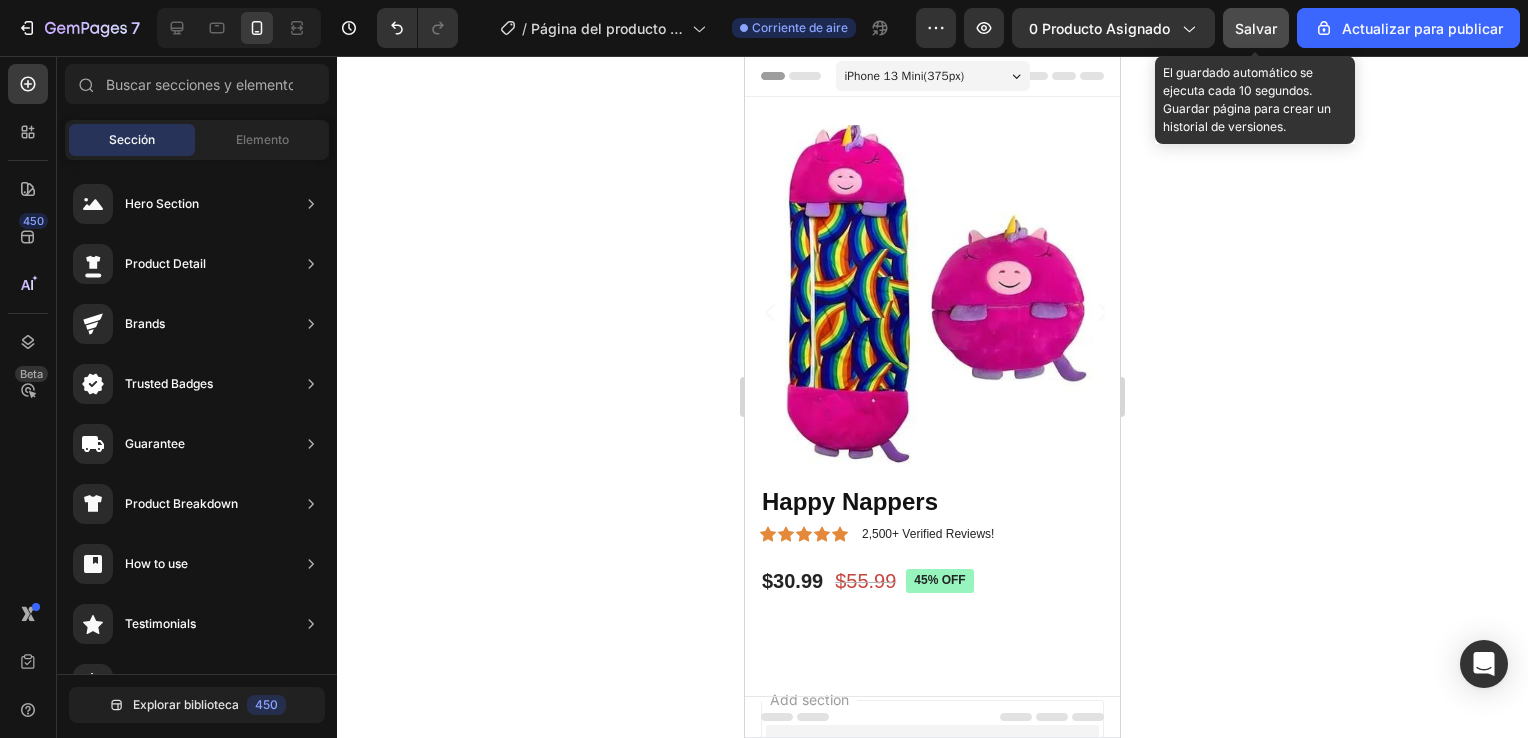 click on "Salvar" at bounding box center (1256, 28) 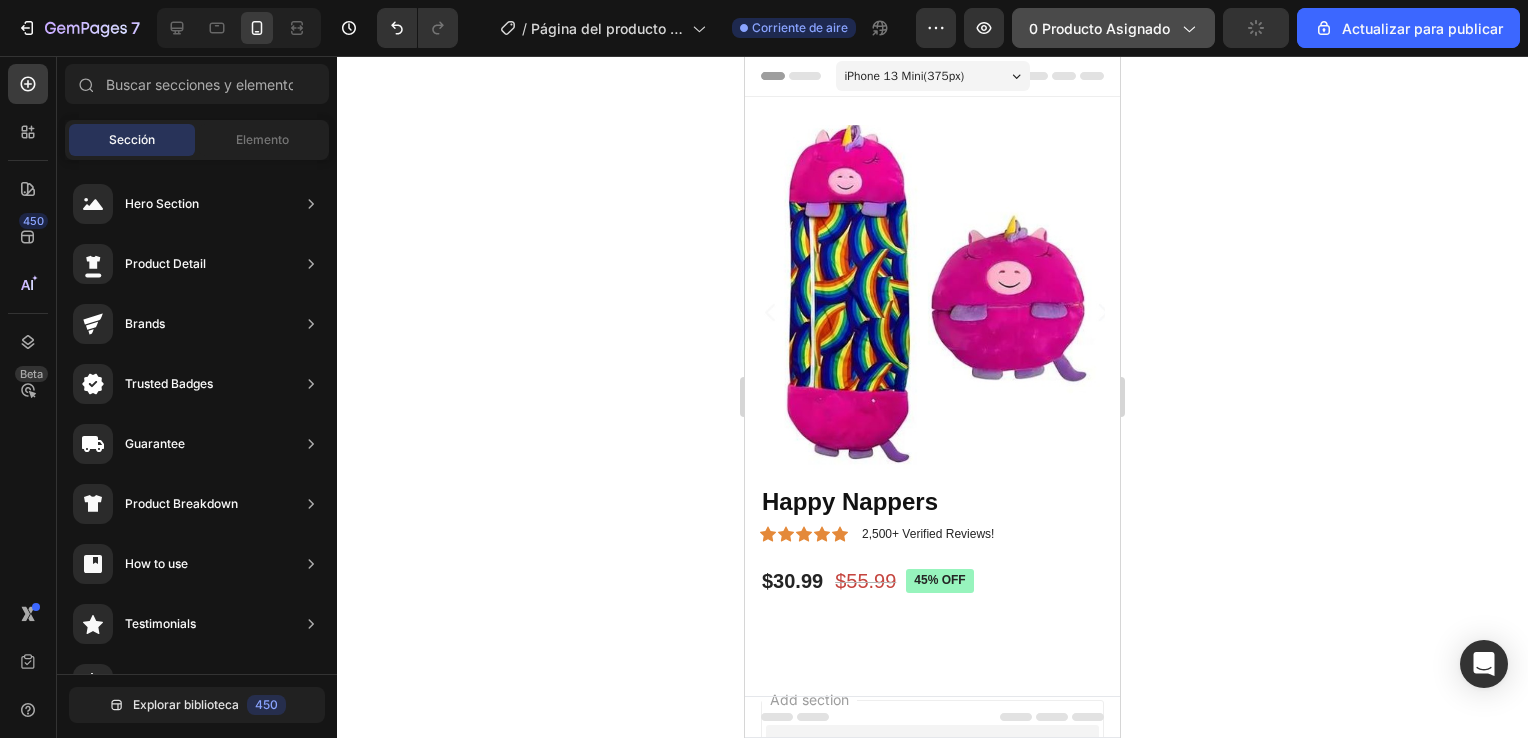 click on "0 producto asignado" 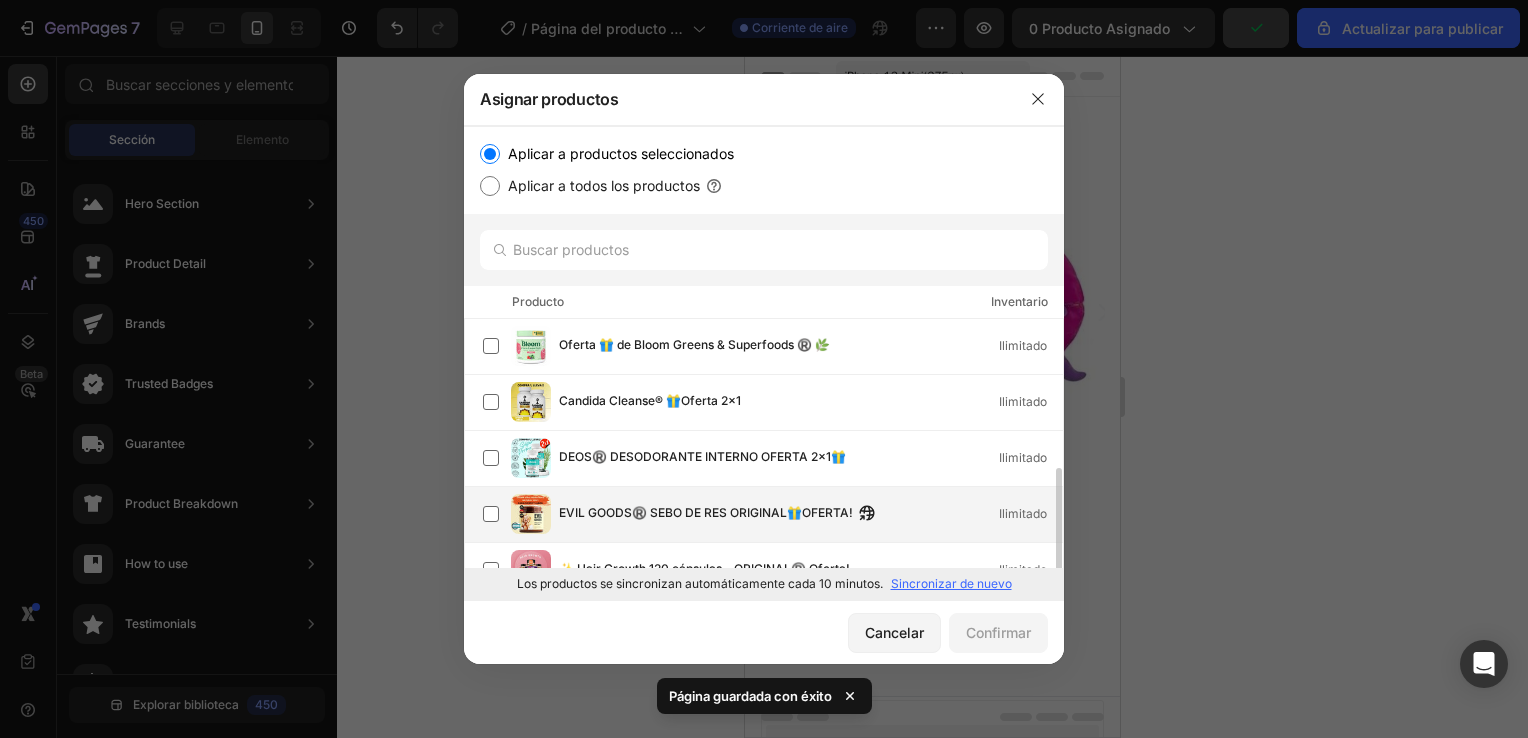 scroll, scrollTop: 0, scrollLeft: 0, axis: both 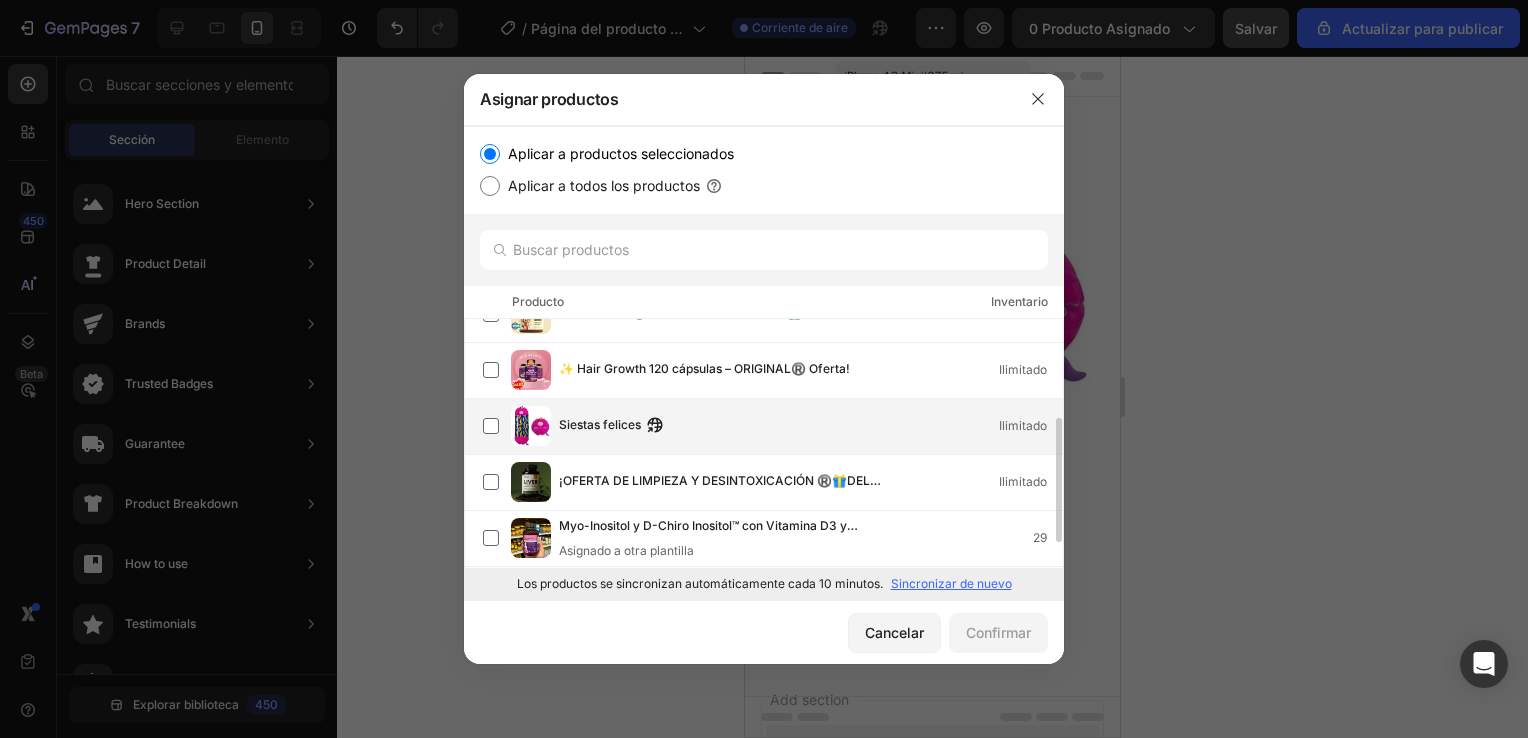 click on "Siestas felices Ilimitado" at bounding box center (773, 426) 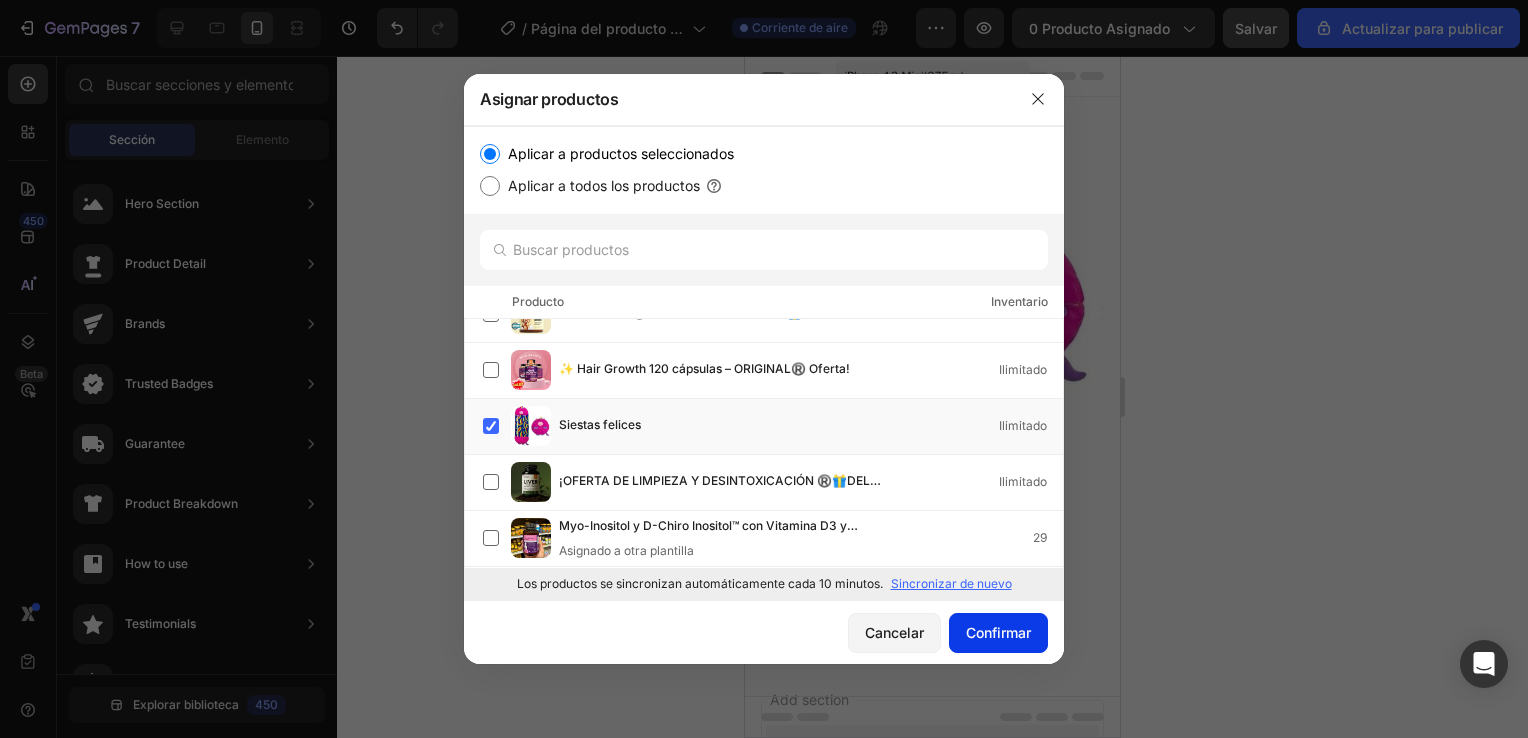 click on "Confirmar" 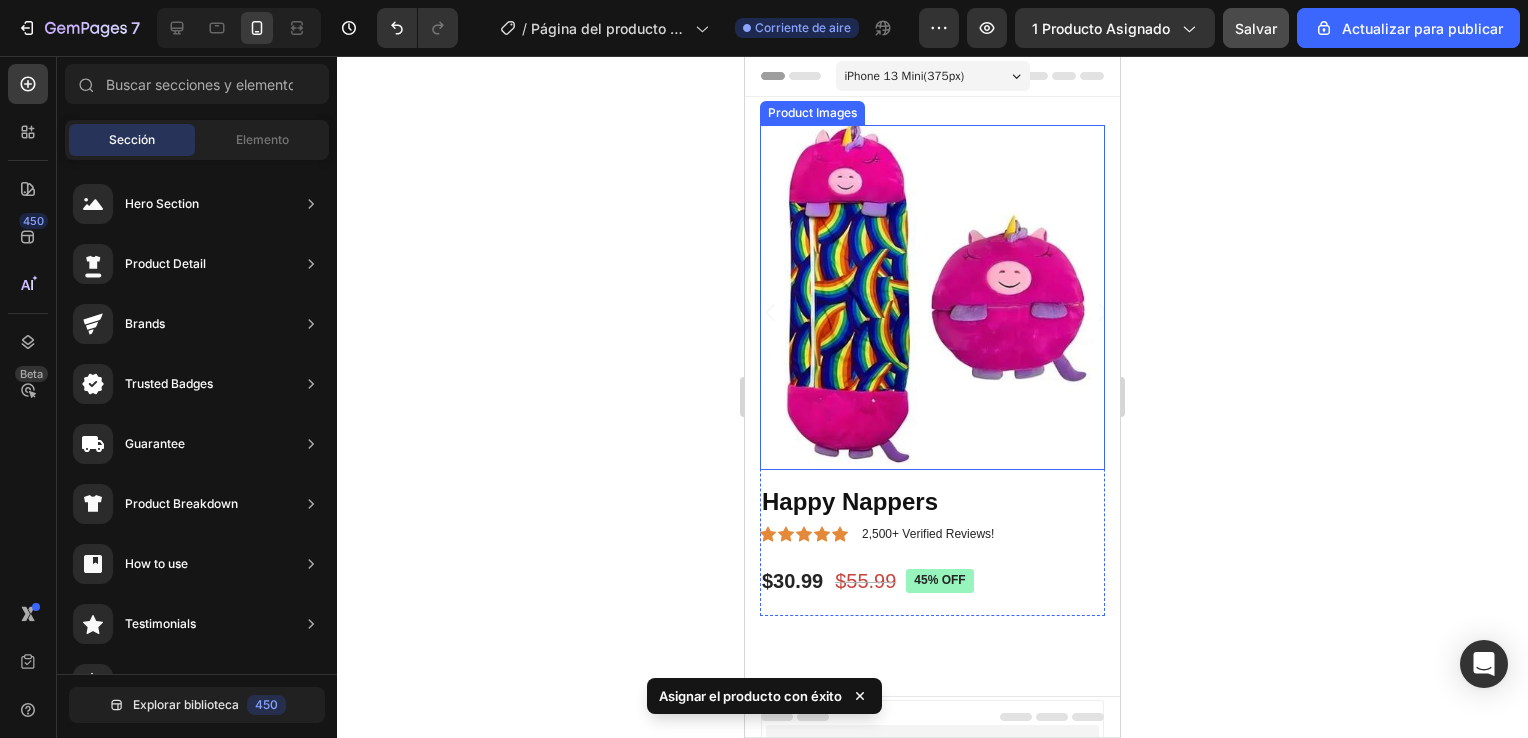 click at bounding box center (932, 297) 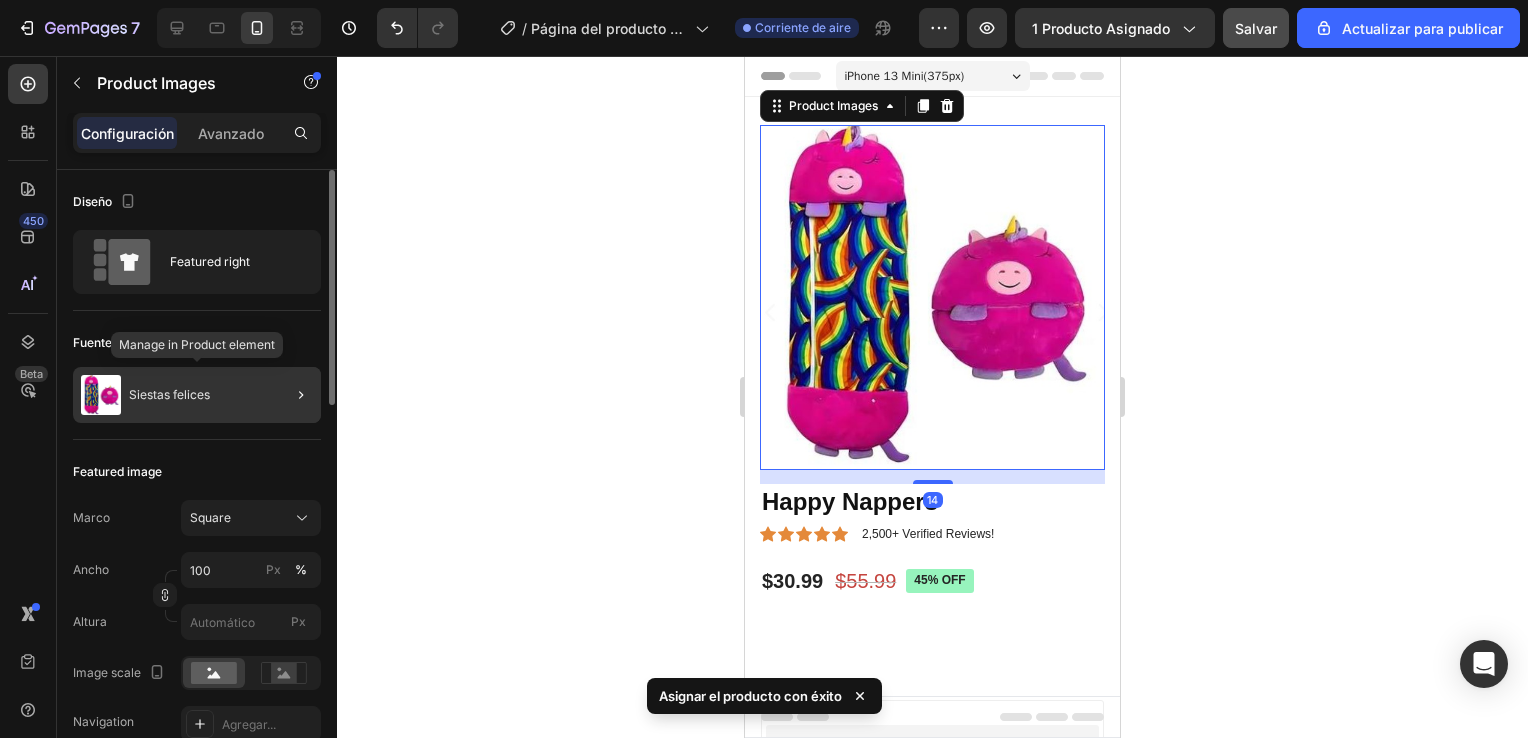 click on "Siestas felices" 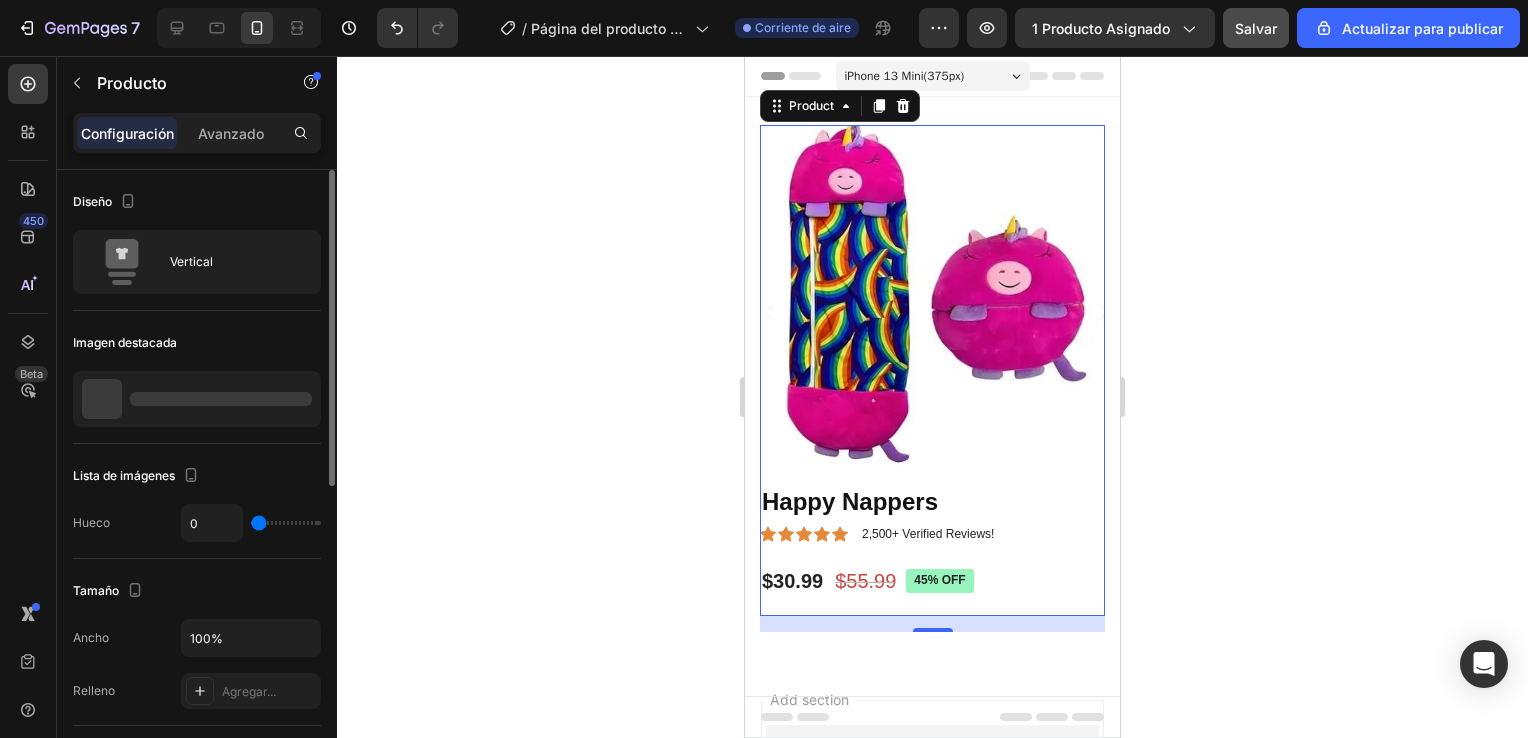 click 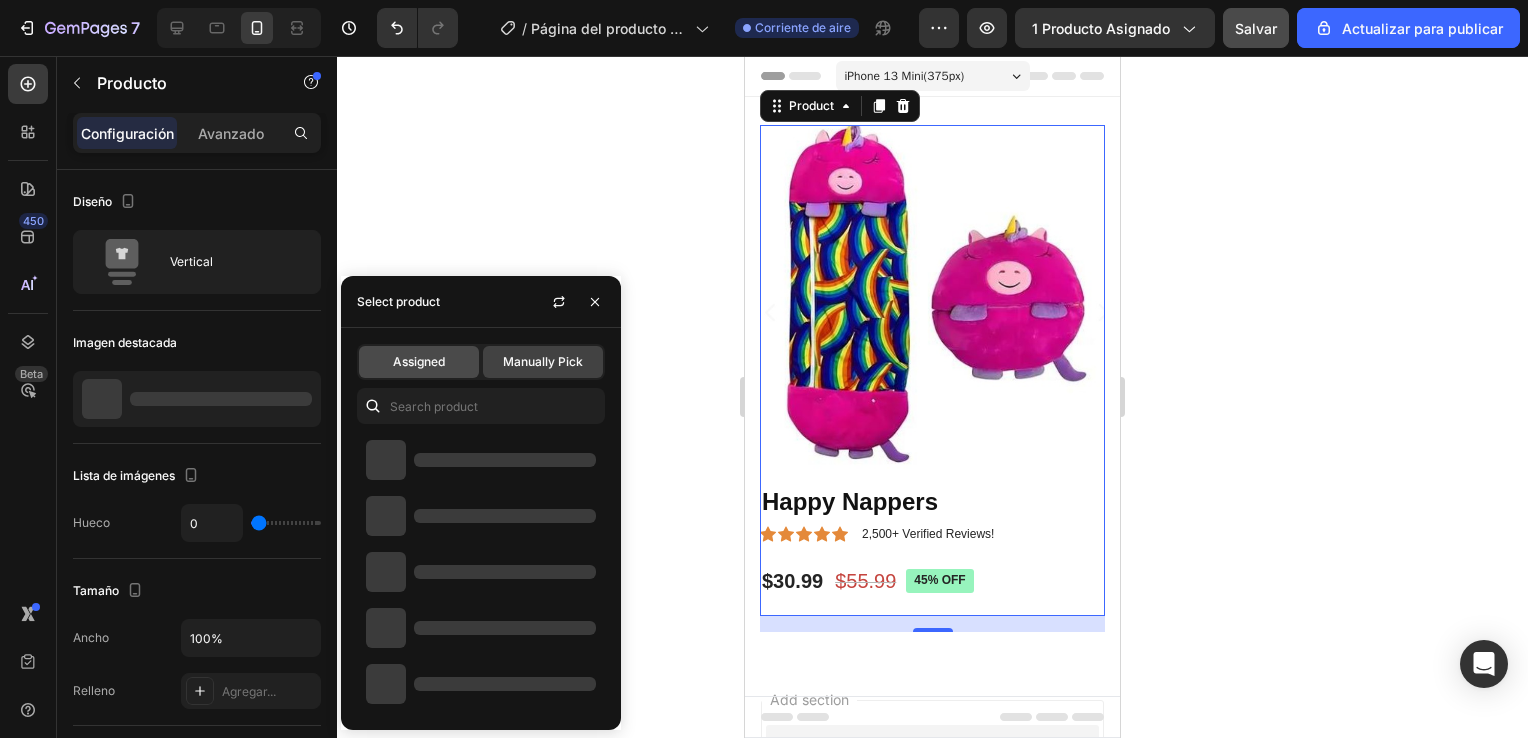 click on "Assigned" 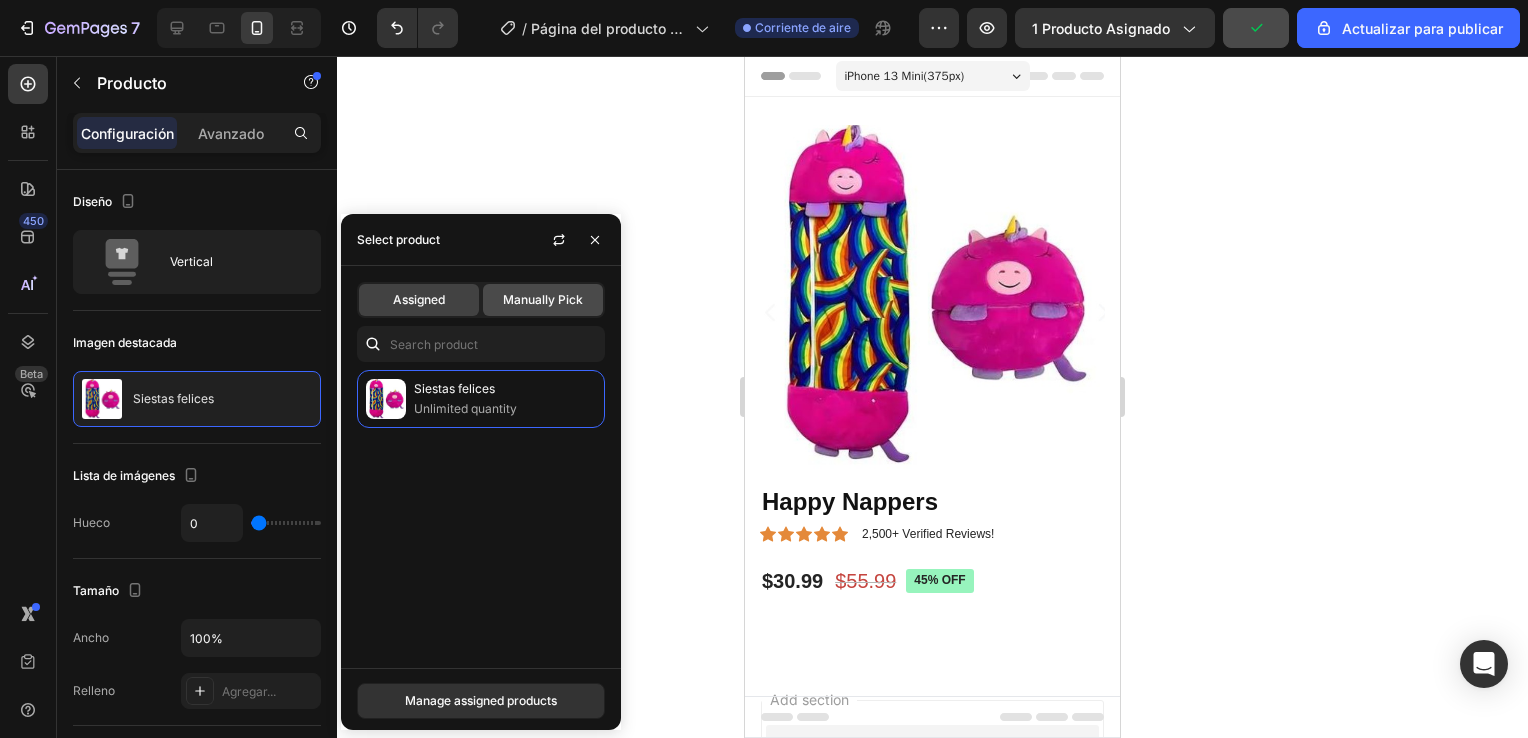 click on "Manually Pick" 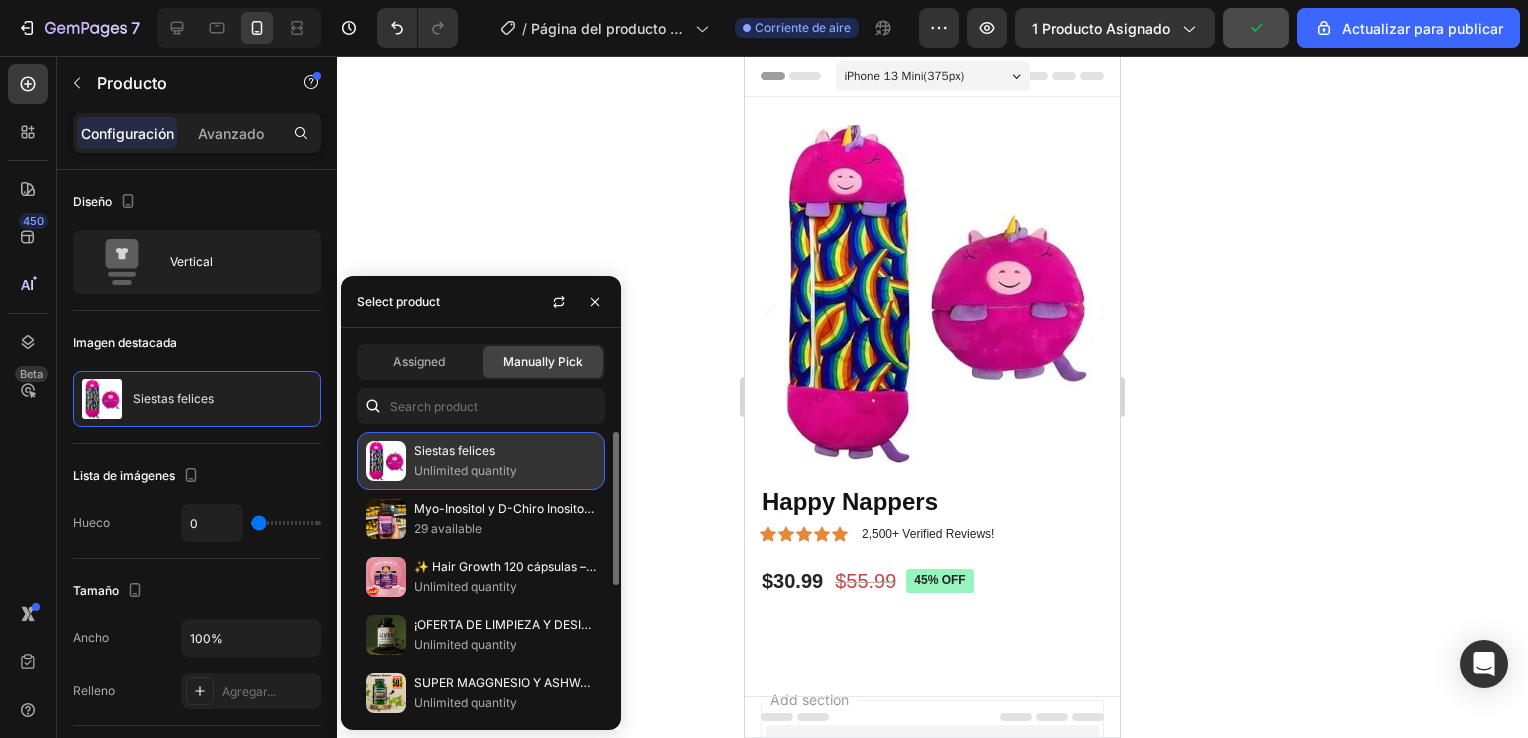 click on "Unlimited quantity" at bounding box center (505, 471) 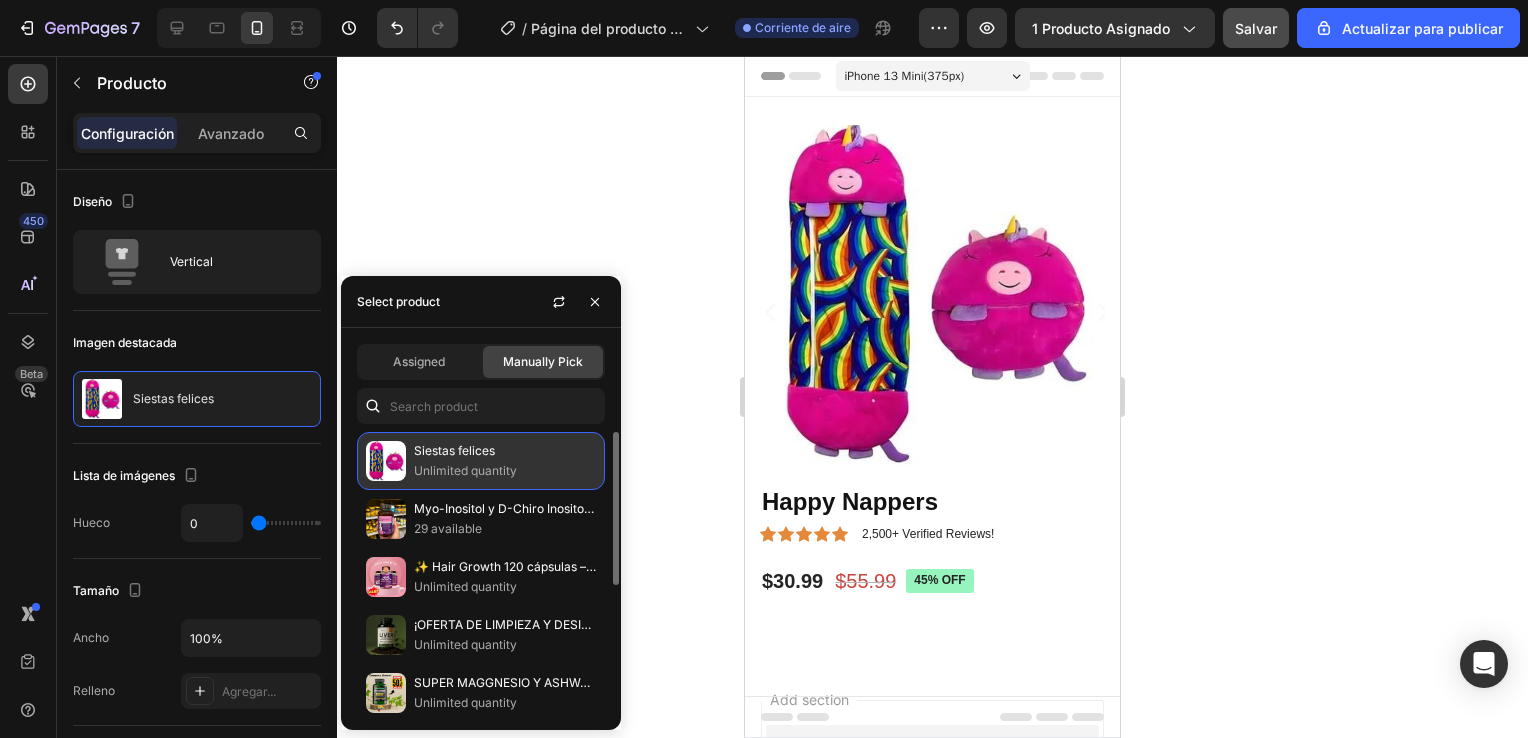 click on "Unlimited quantity" at bounding box center [505, 471] 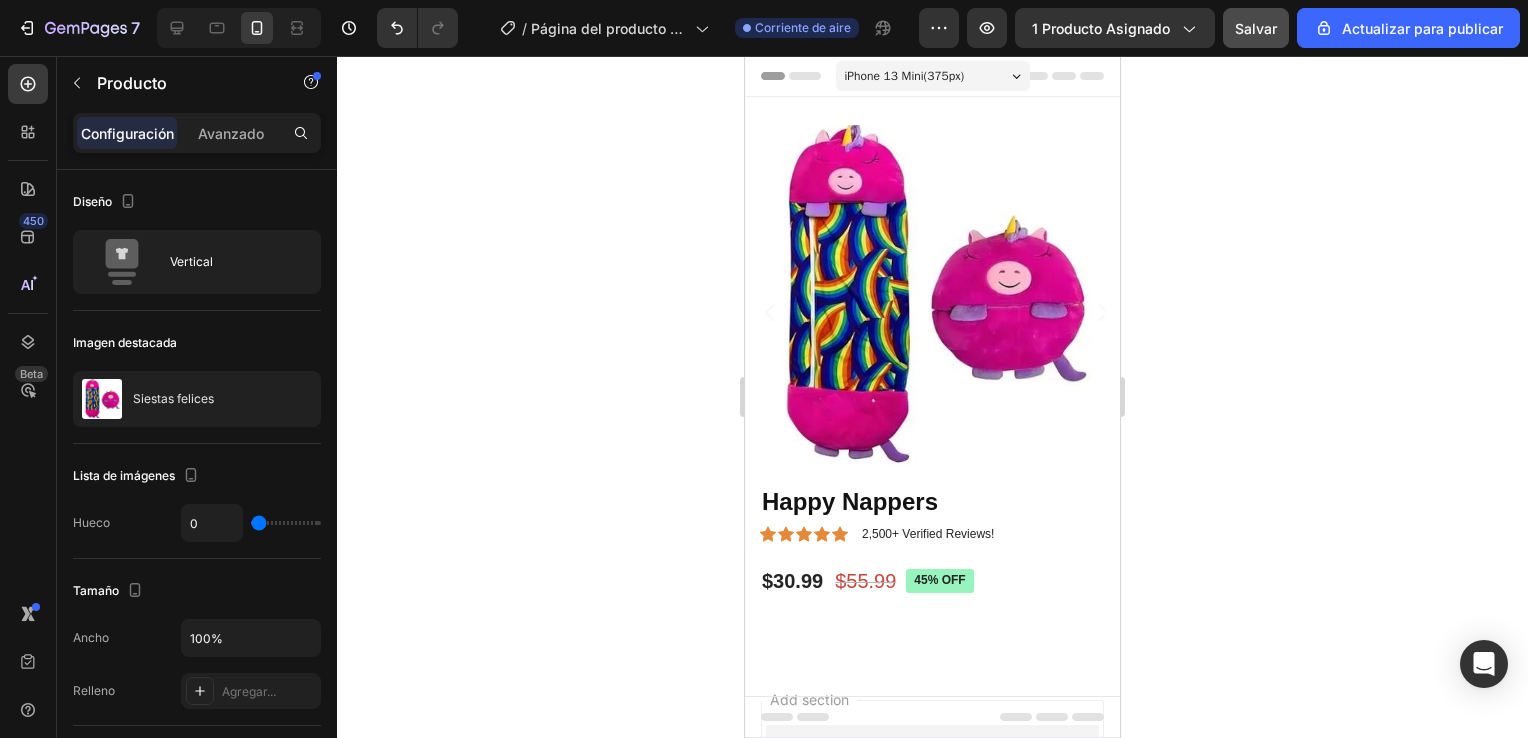 click 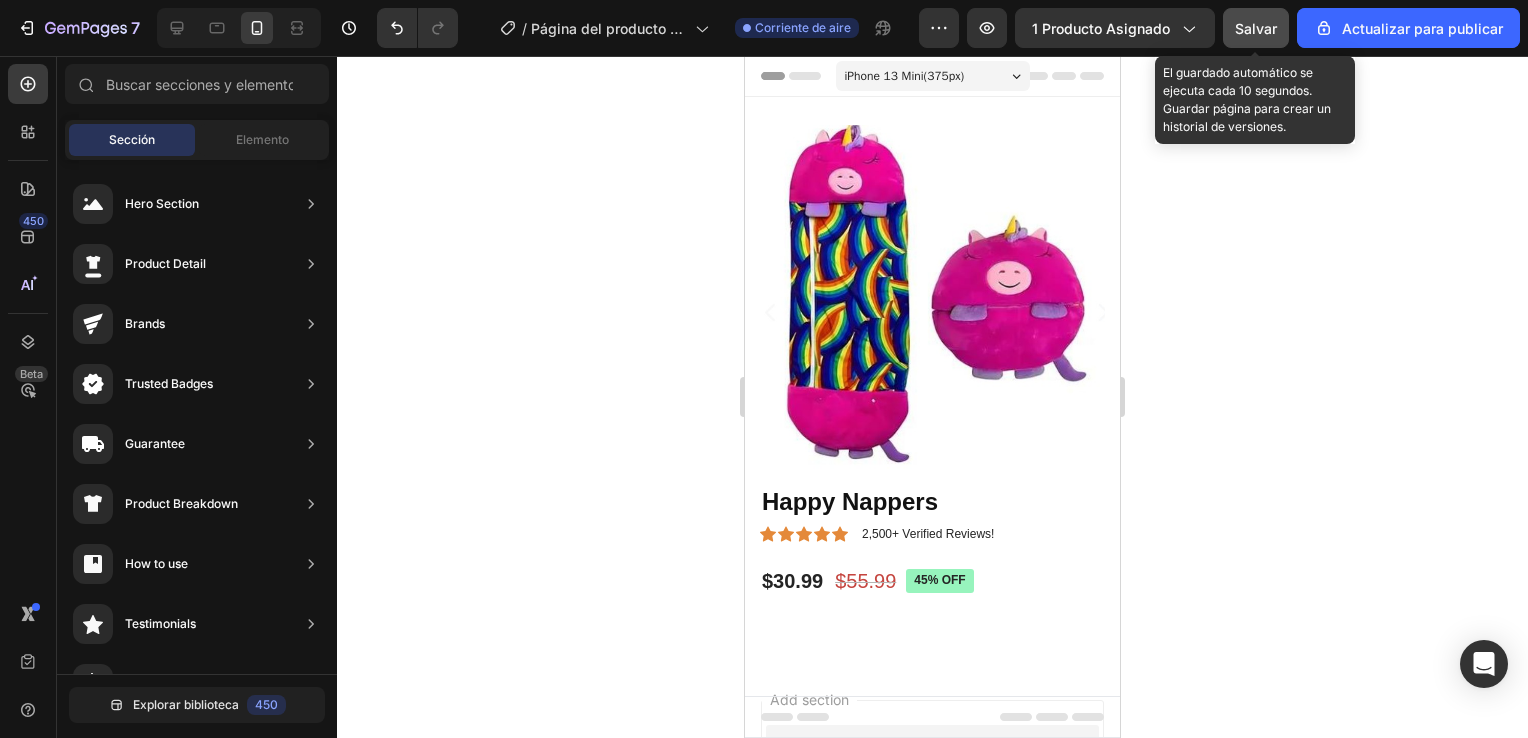 click on "Salvar" 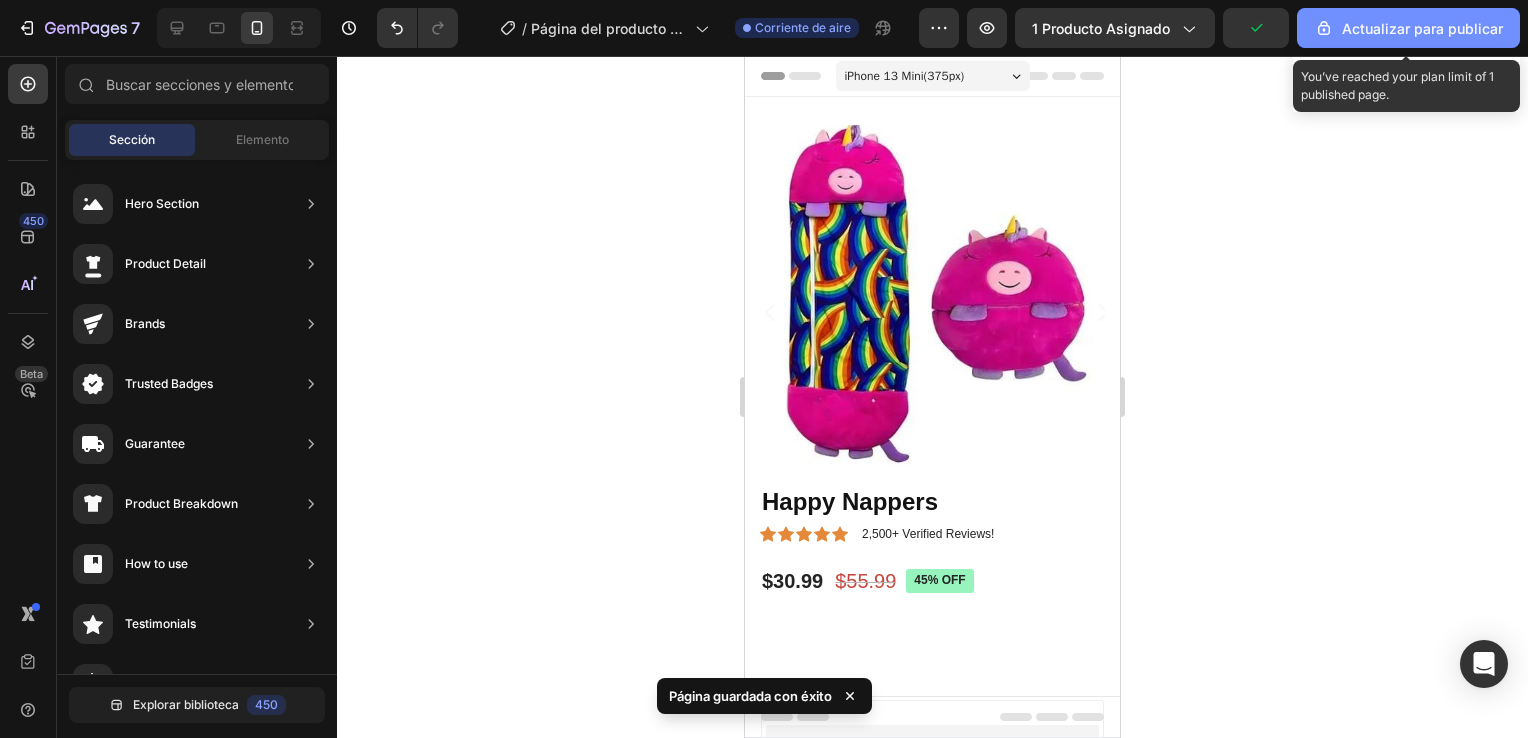 click on "Actualizar para publicar" 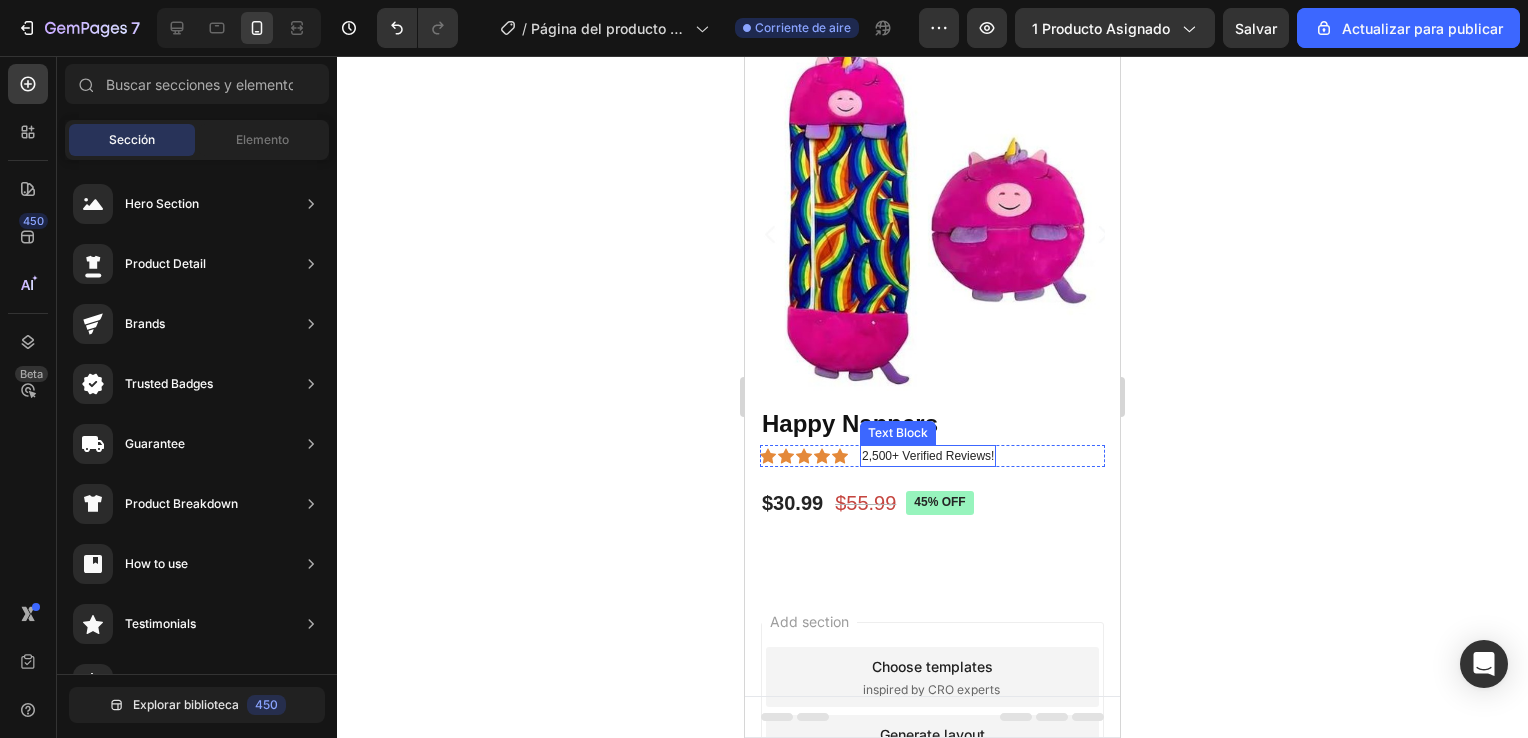 scroll, scrollTop: 0, scrollLeft: 0, axis: both 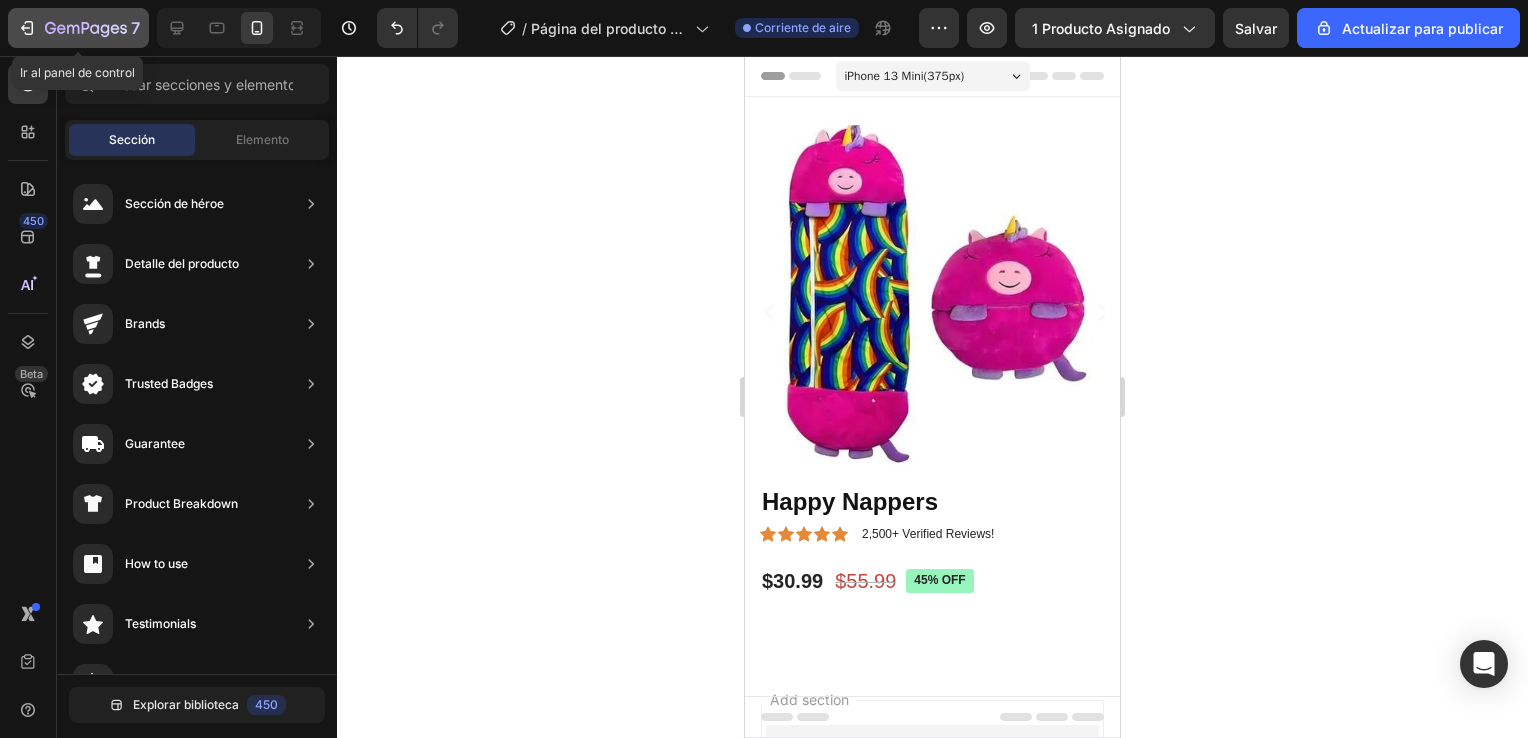 click on "7" 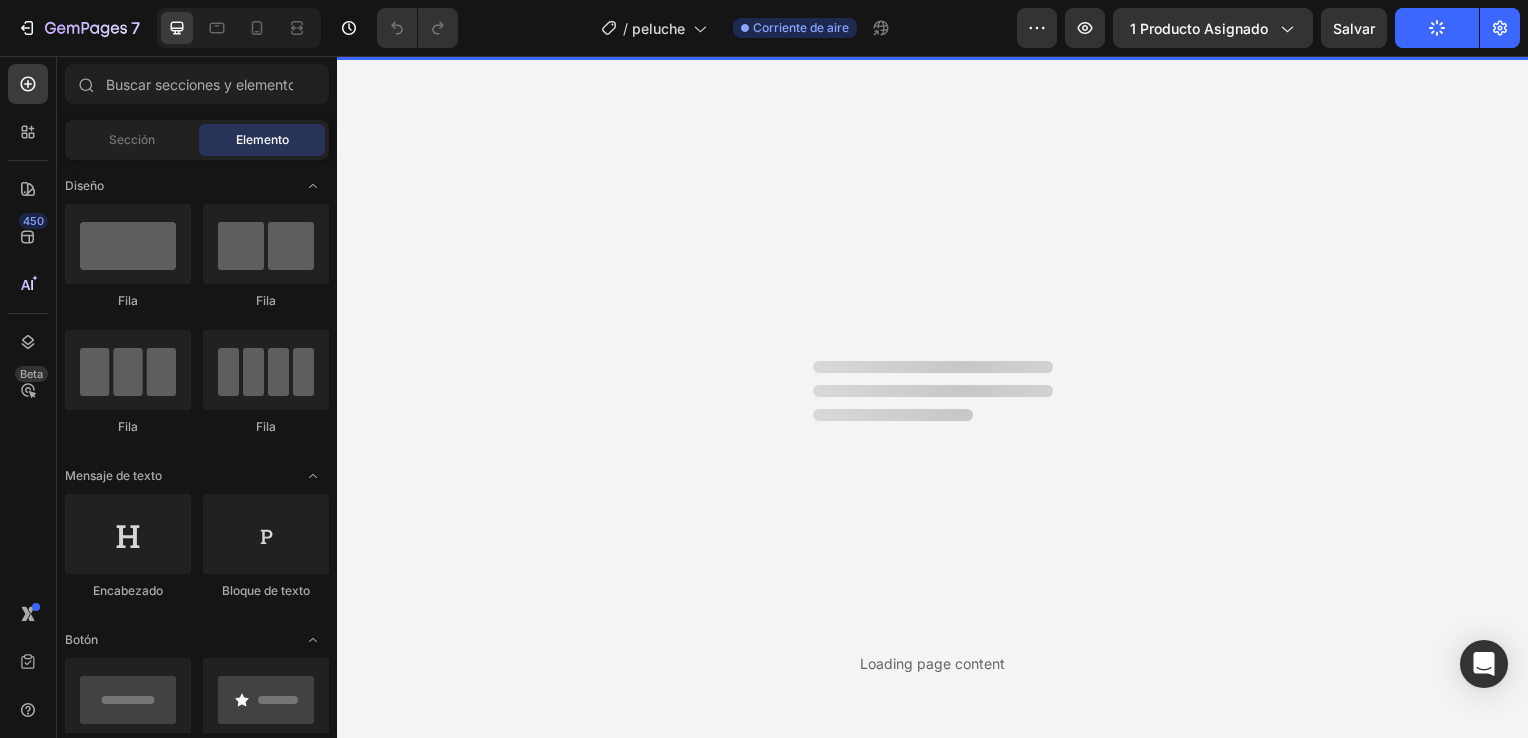 scroll, scrollTop: 0, scrollLeft: 0, axis: both 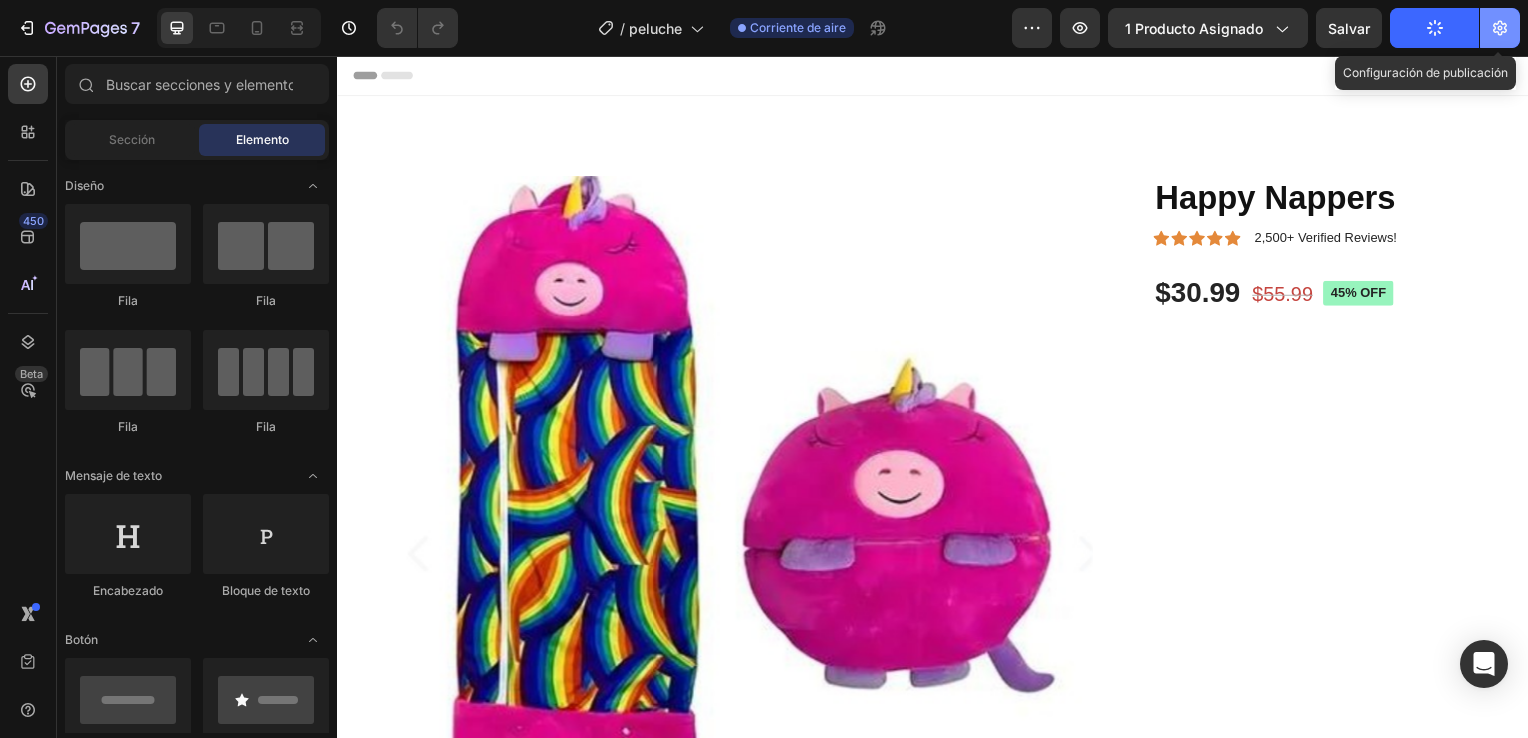 click 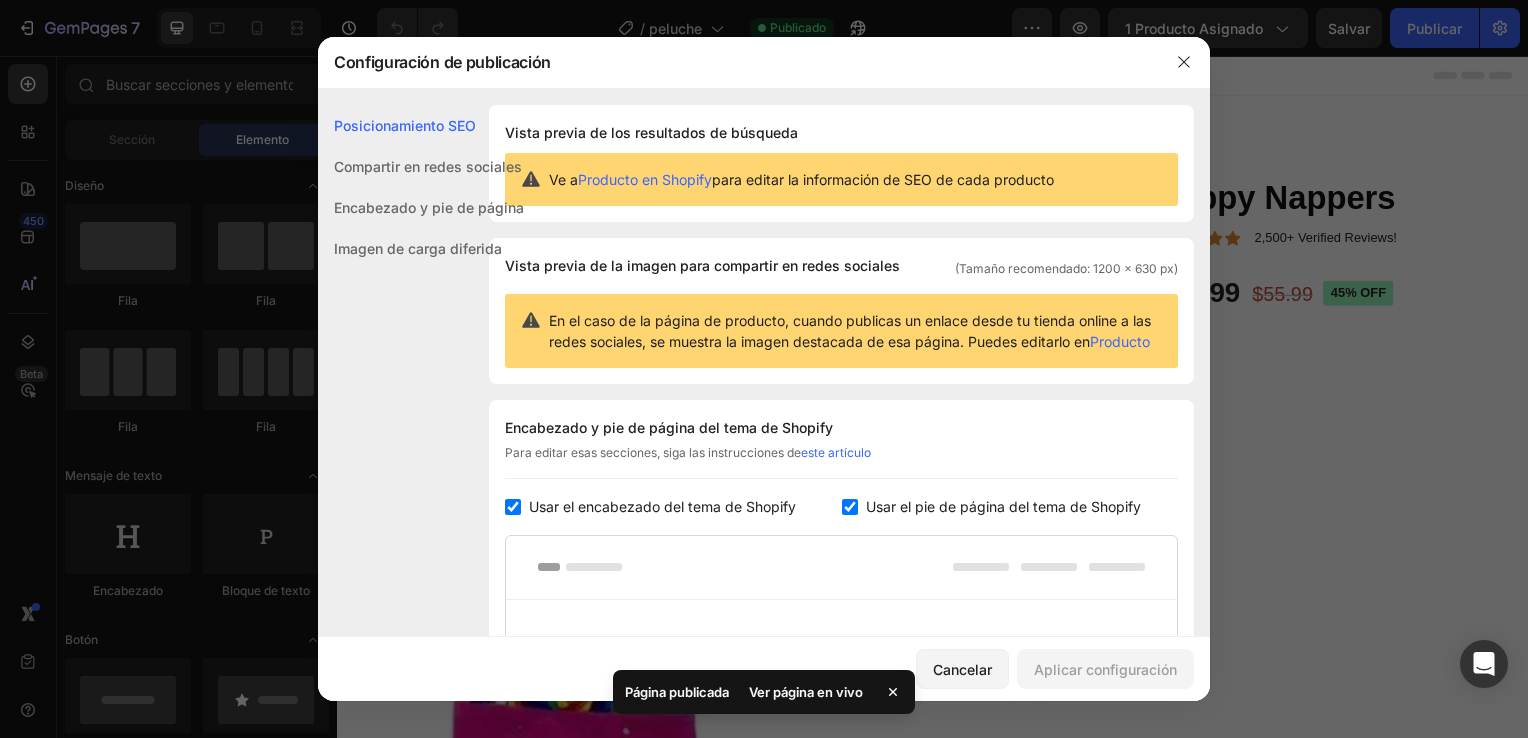 click at bounding box center (513, 507) 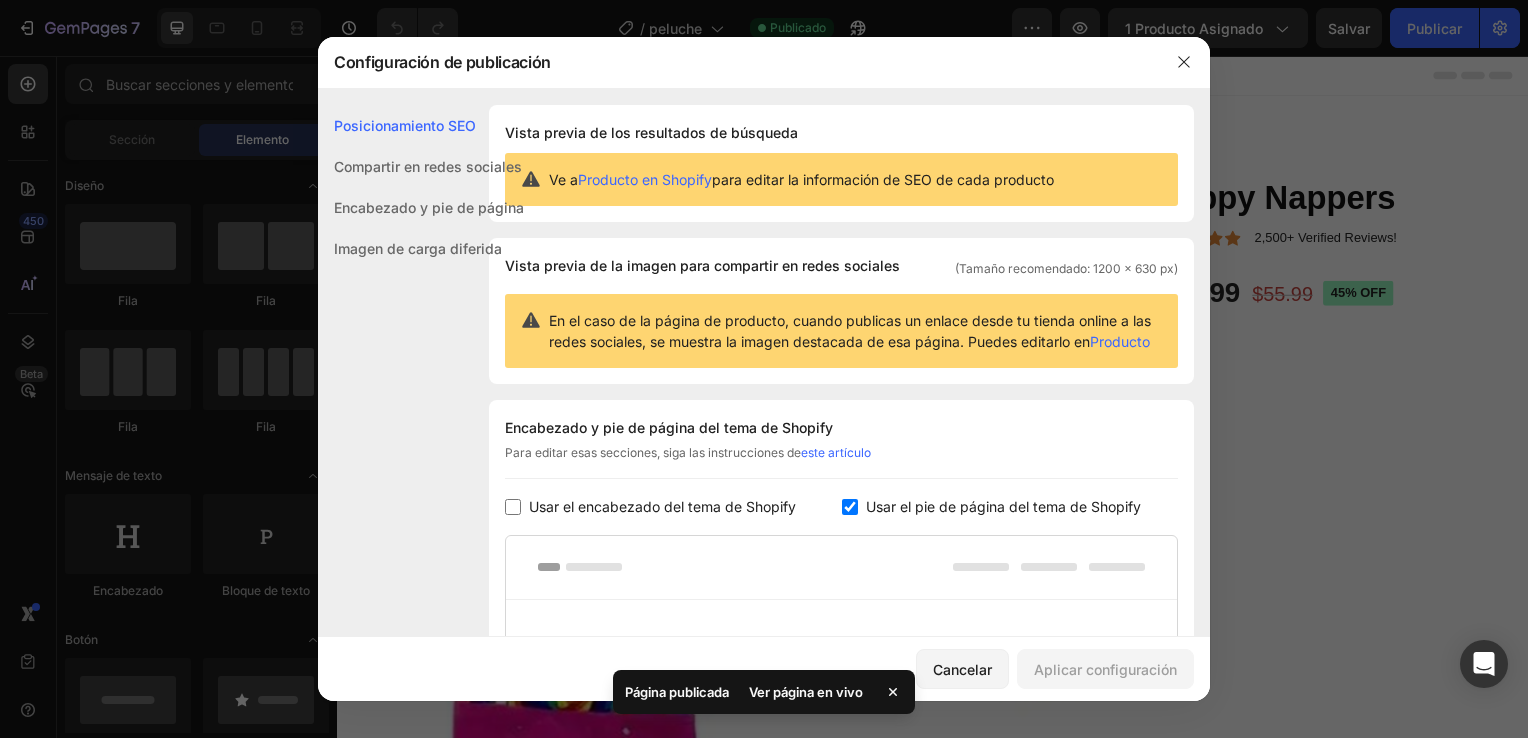 checkbox on "false" 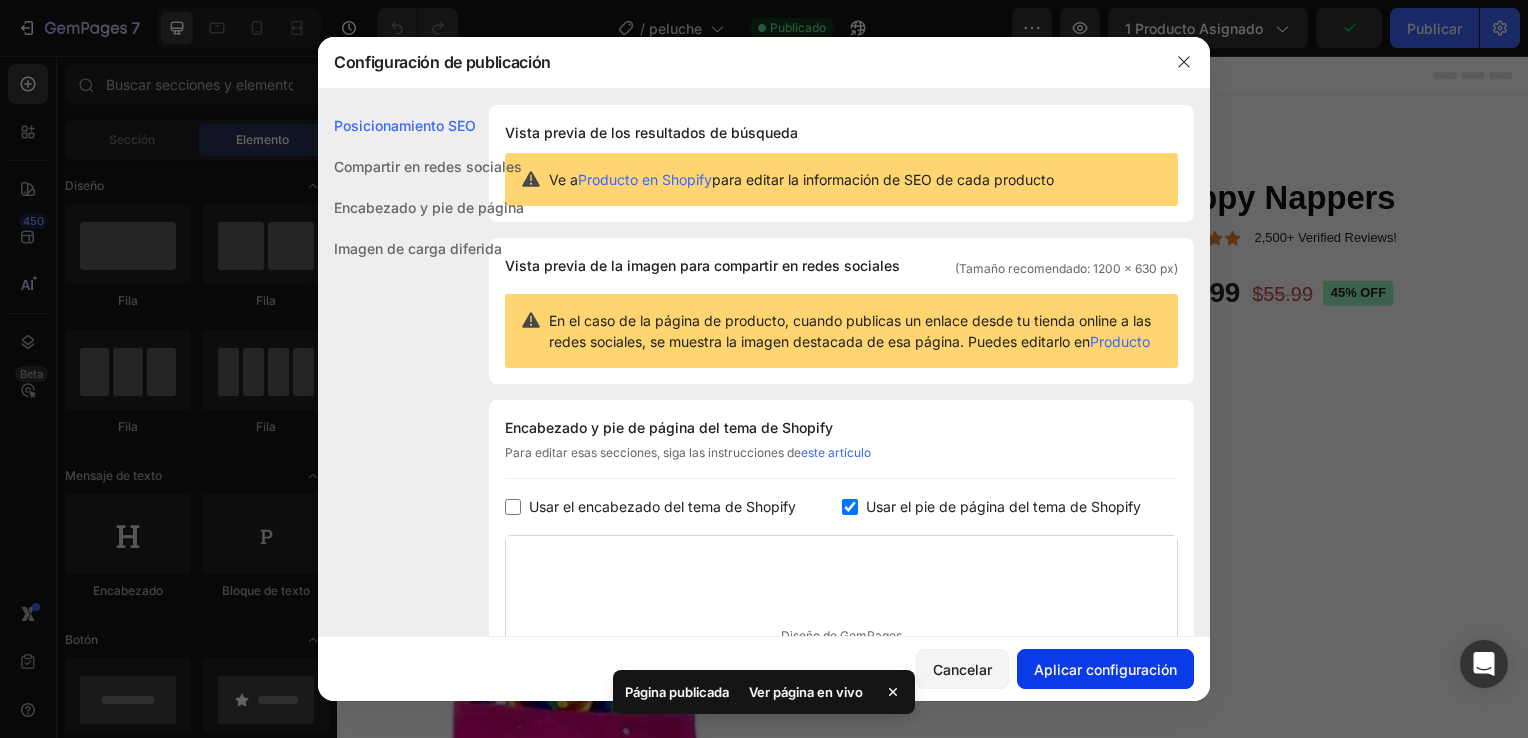 click on "Aplicar configuración" 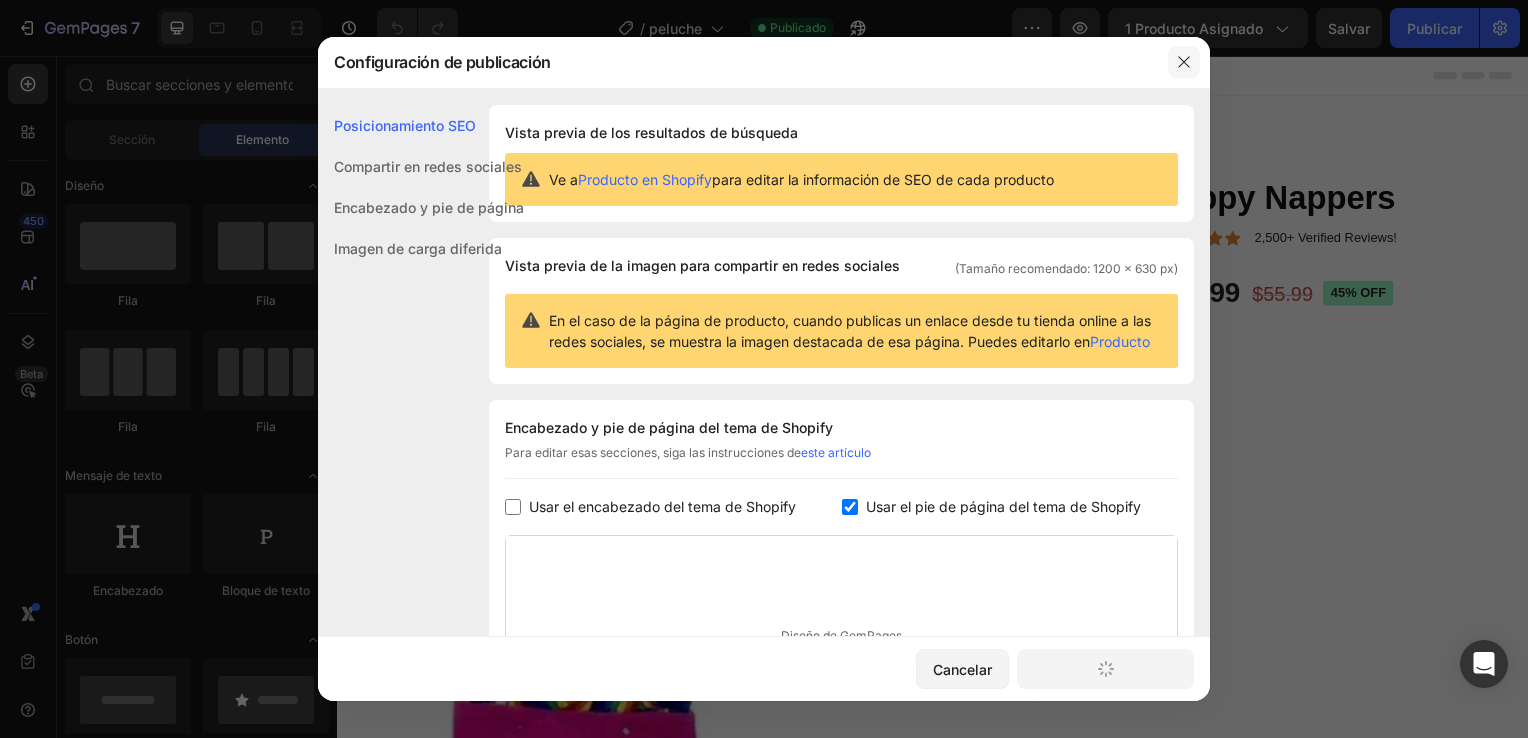 click 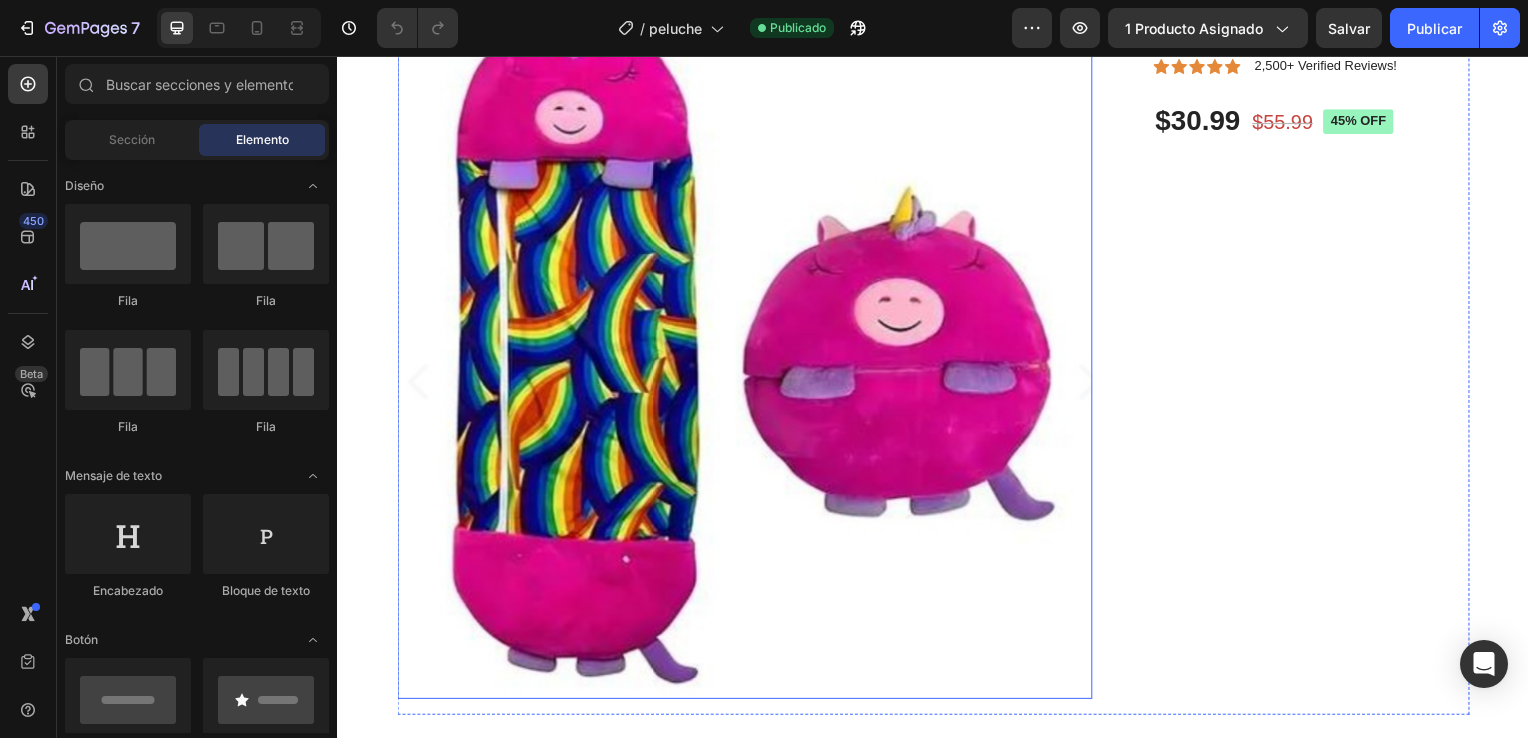 scroll, scrollTop: 0, scrollLeft: 0, axis: both 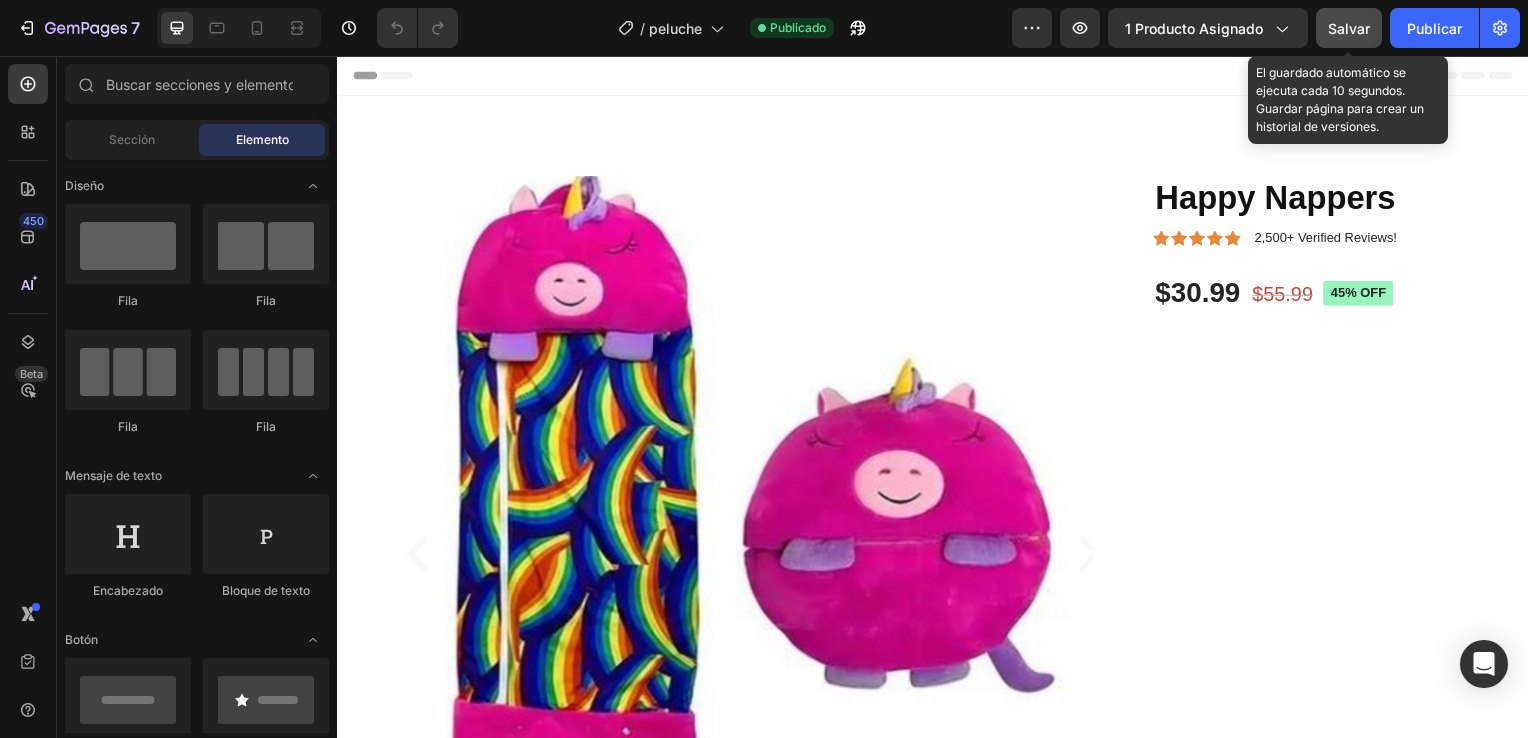click on "Salvar" at bounding box center [1349, 28] 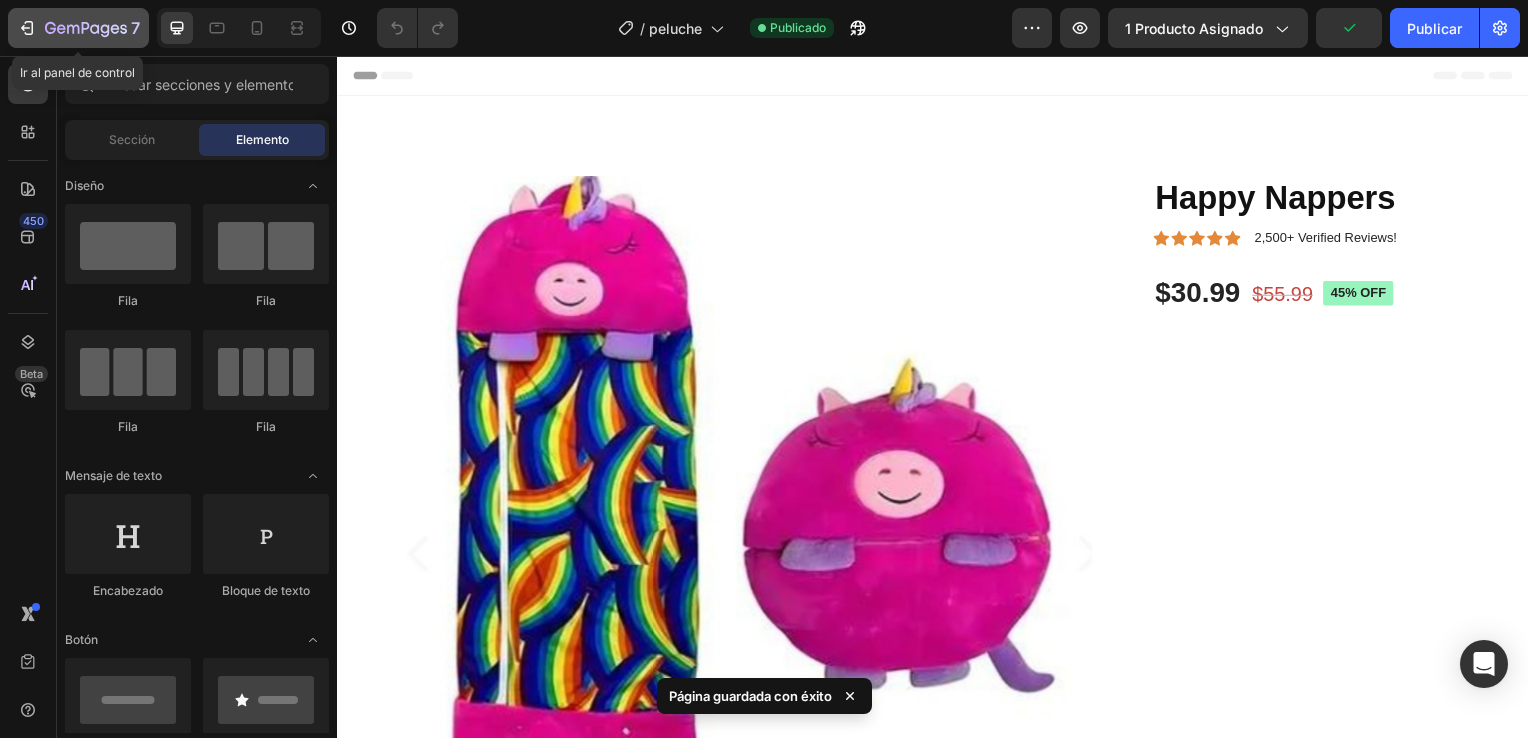 click on "7" 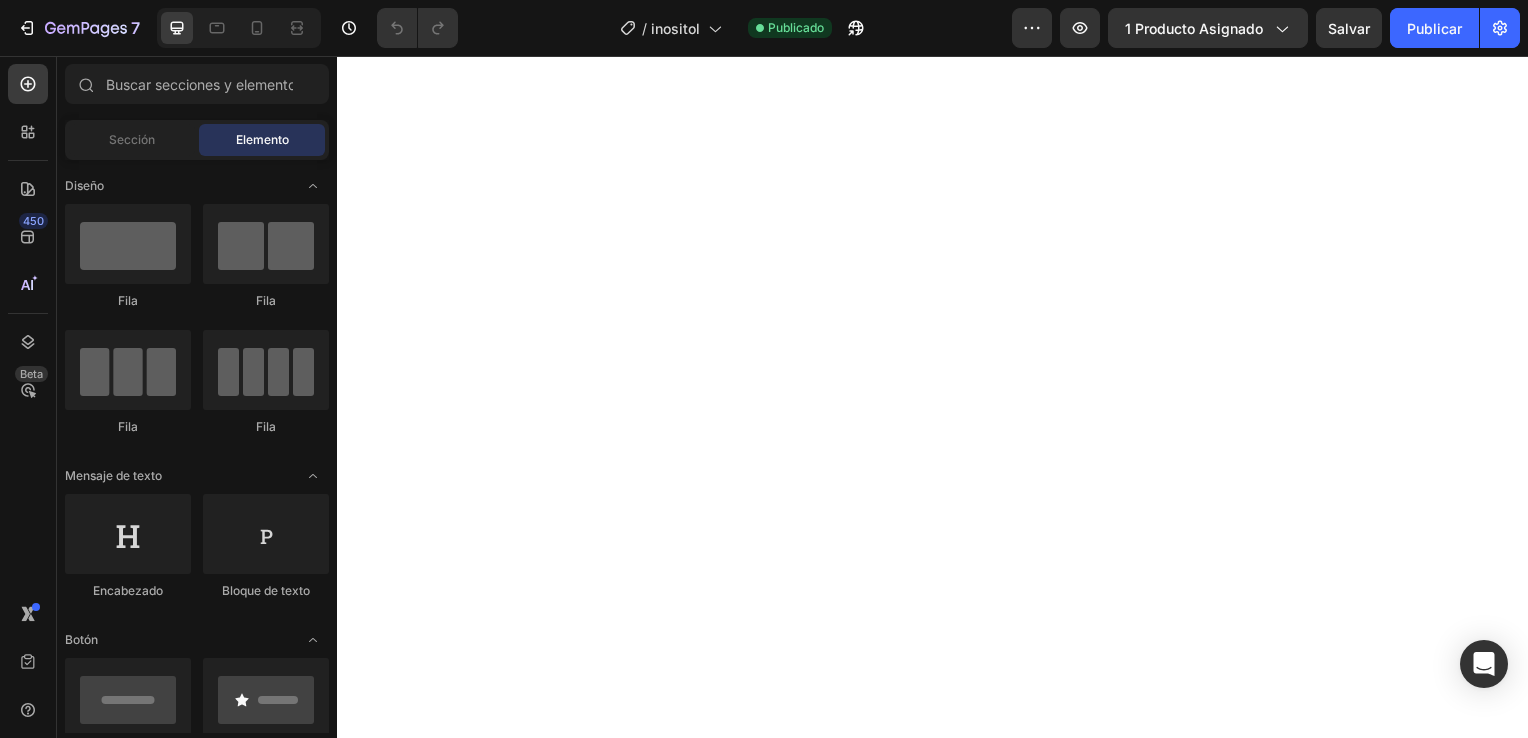 scroll, scrollTop: 0, scrollLeft: 0, axis: both 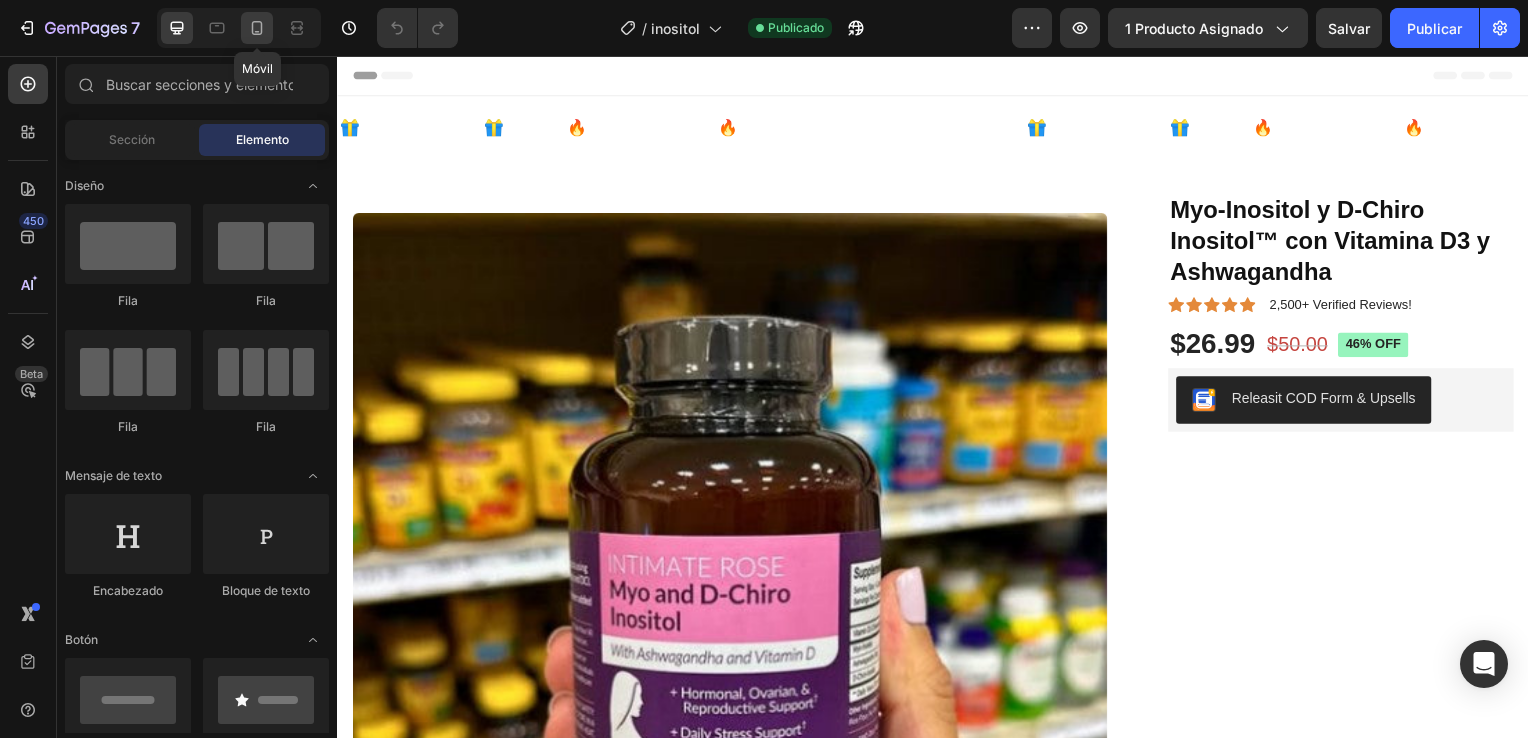 click 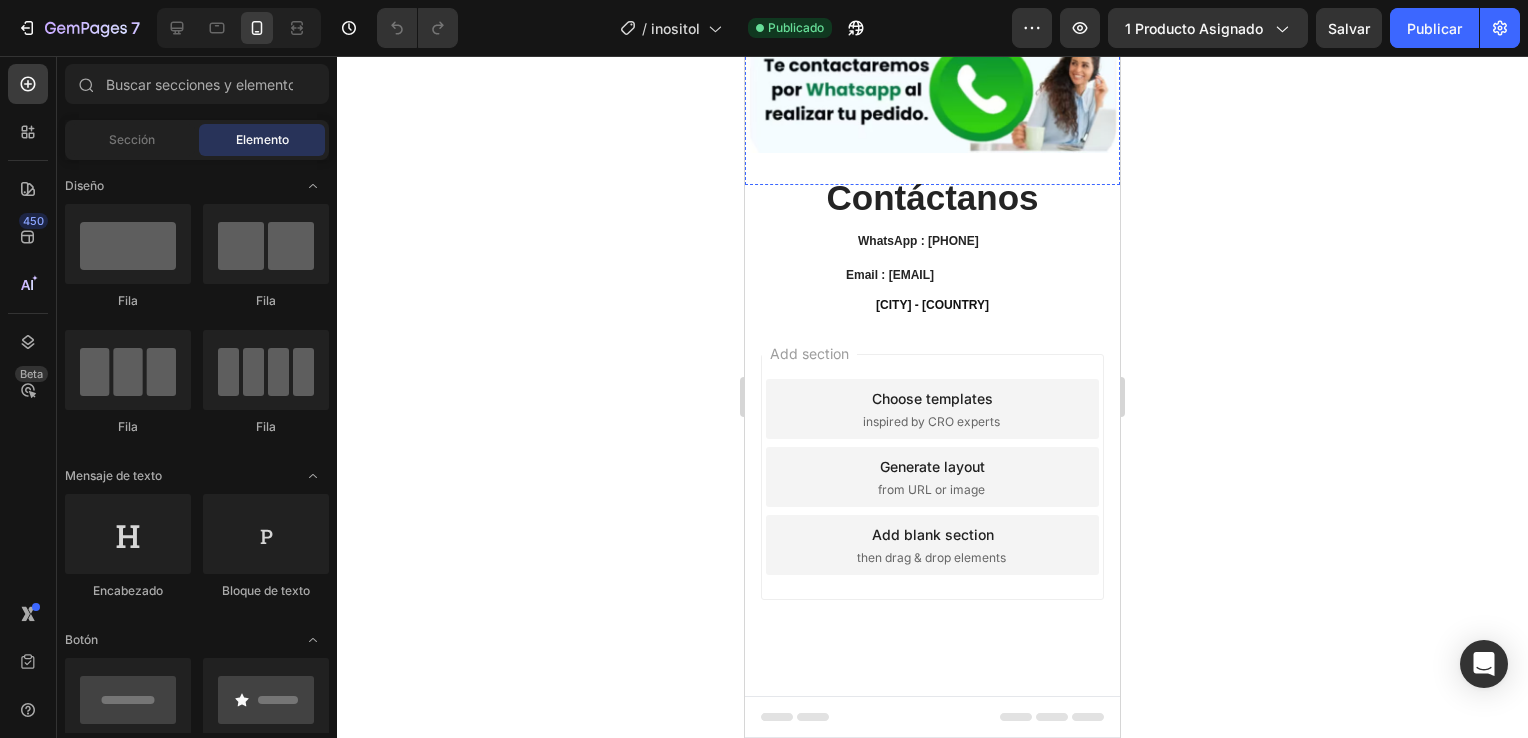 scroll, scrollTop: 4200, scrollLeft: 0, axis: vertical 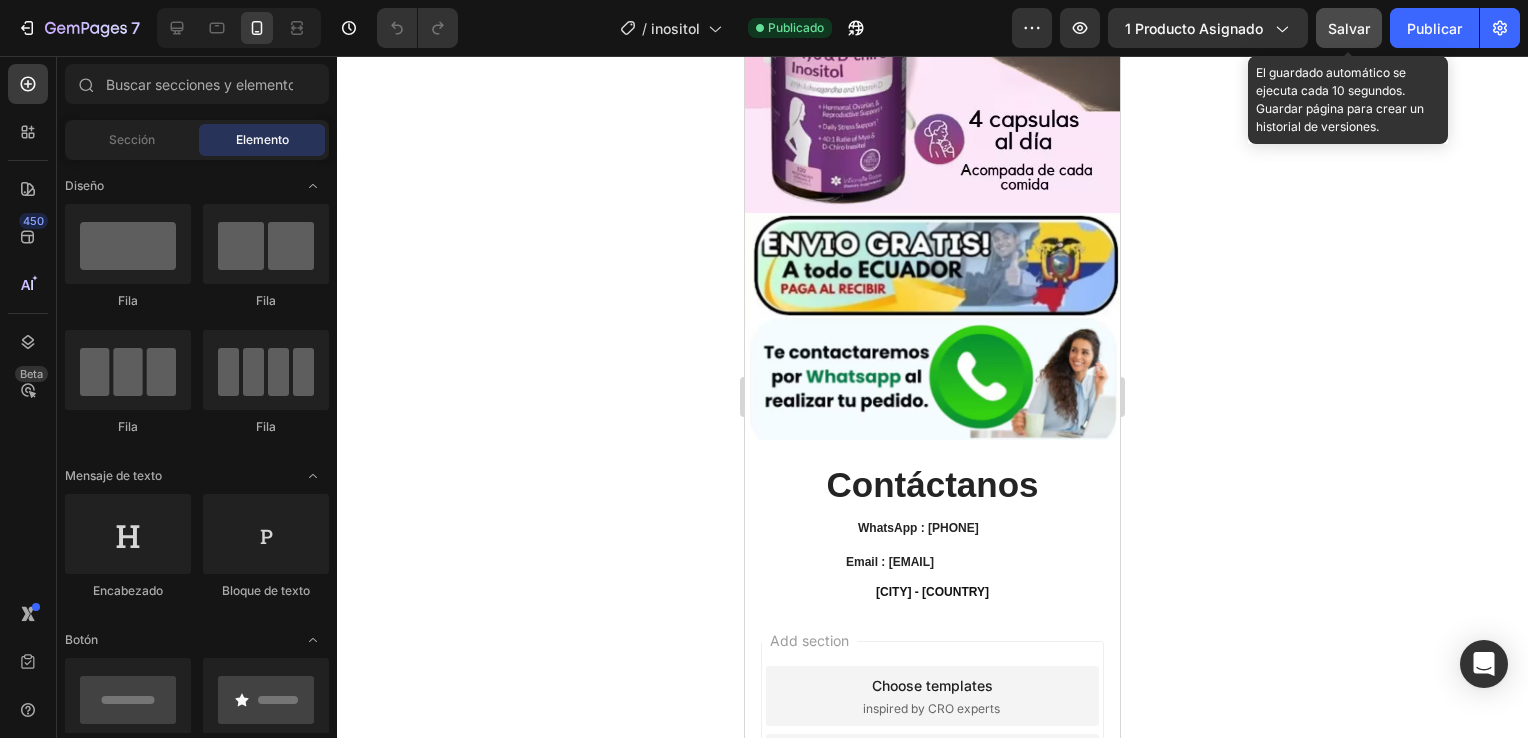 click on "Salvar" at bounding box center [1349, 28] 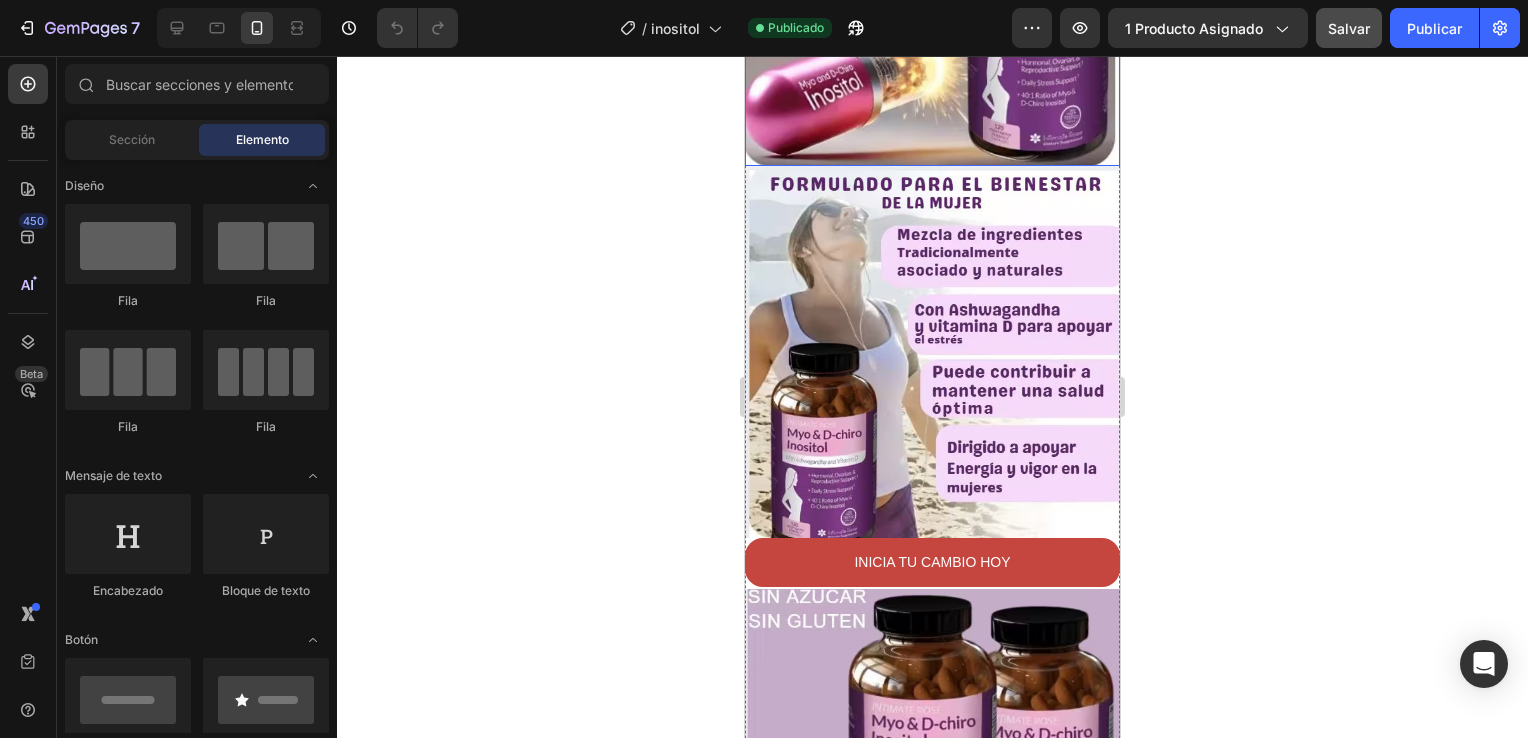 scroll, scrollTop: 1300, scrollLeft: 0, axis: vertical 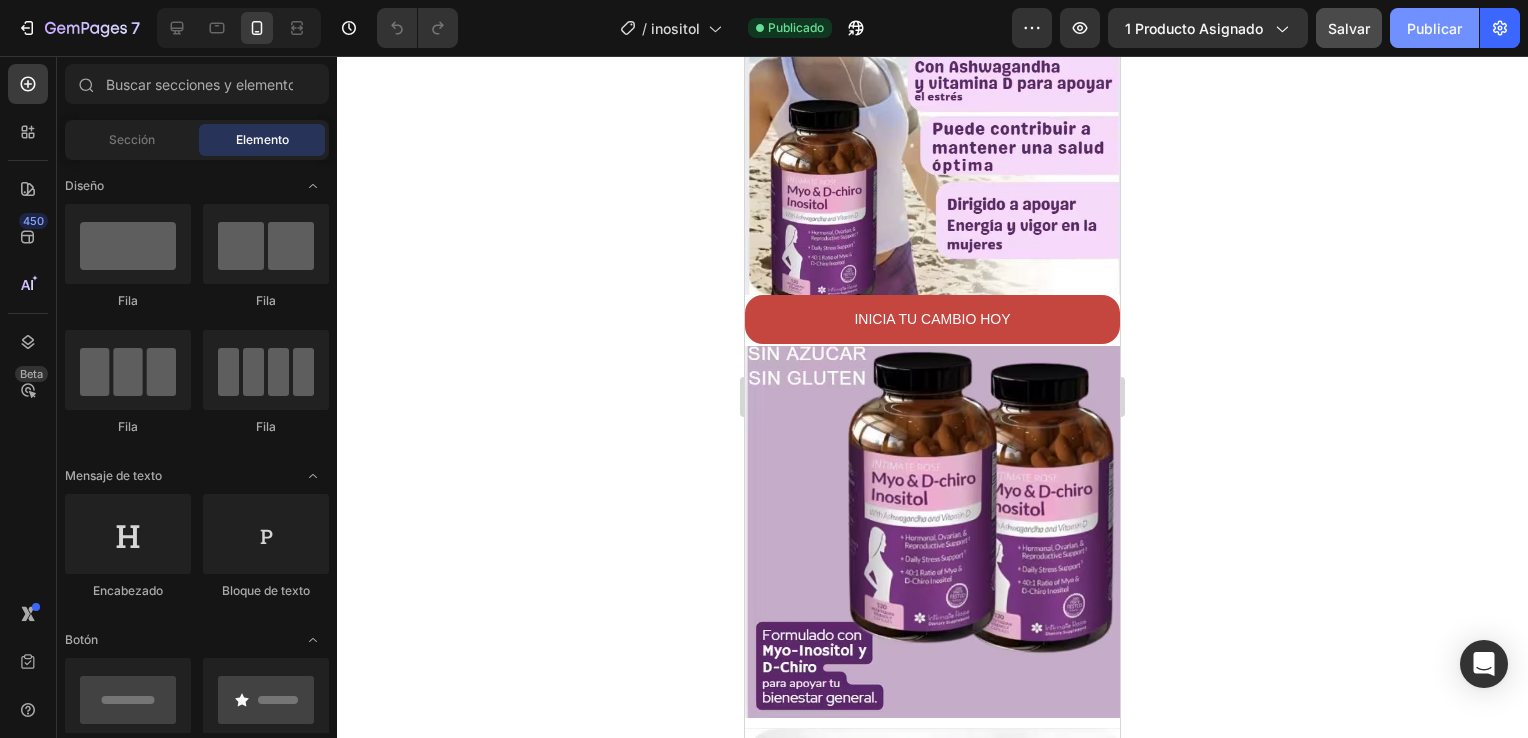 click on "Publicar" 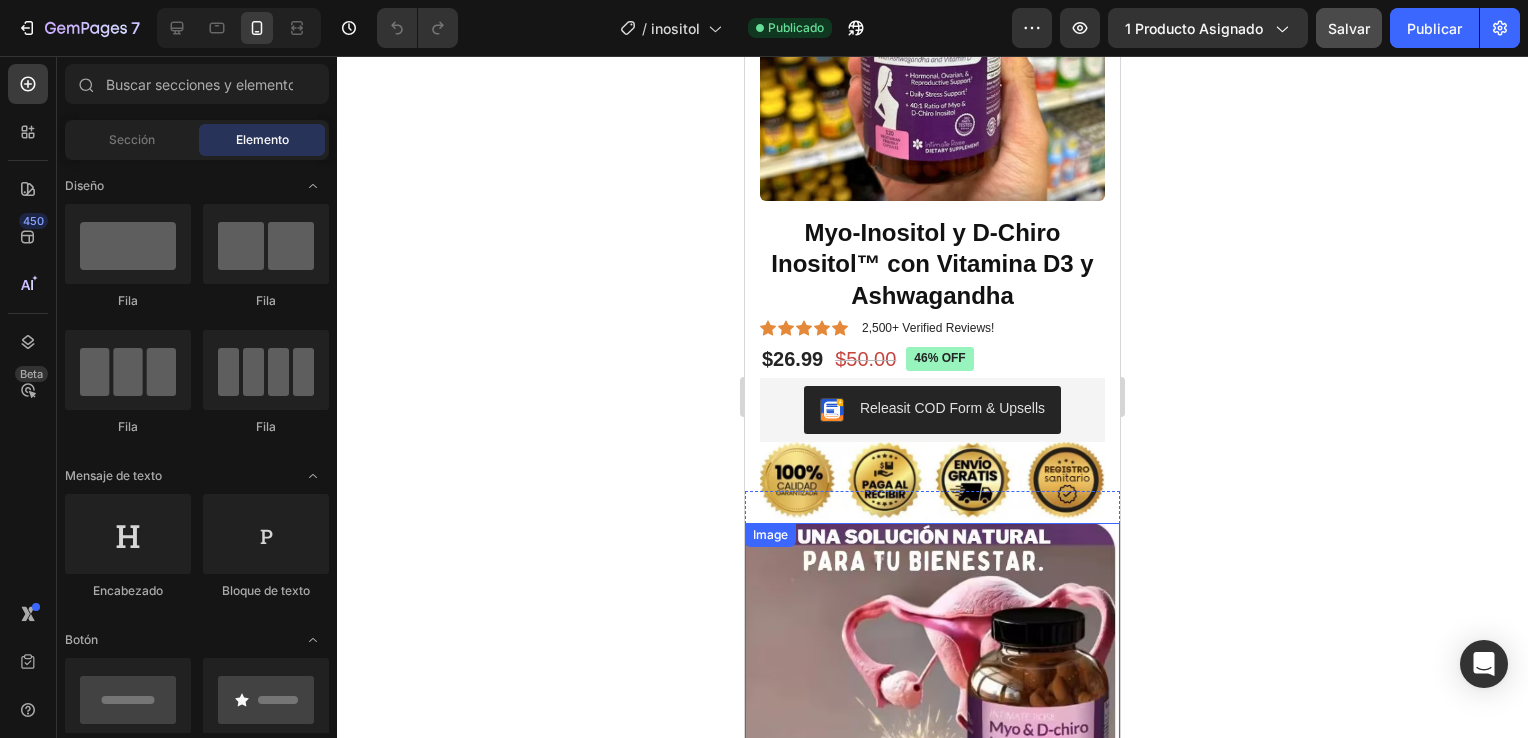 scroll, scrollTop: 100, scrollLeft: 0, axis: vertical 